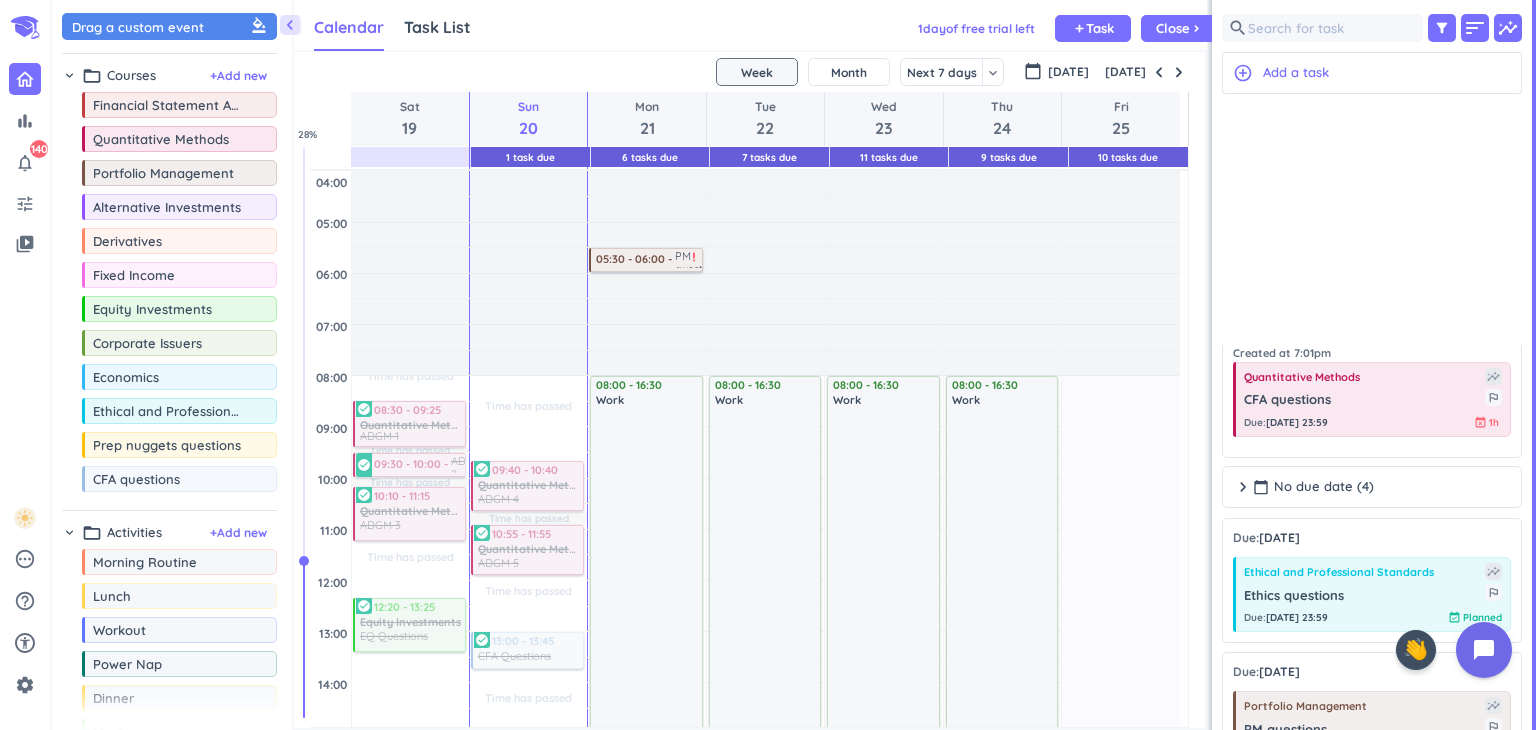 scroll, scrollTop: 0, scrollLeft: 0, axis: both 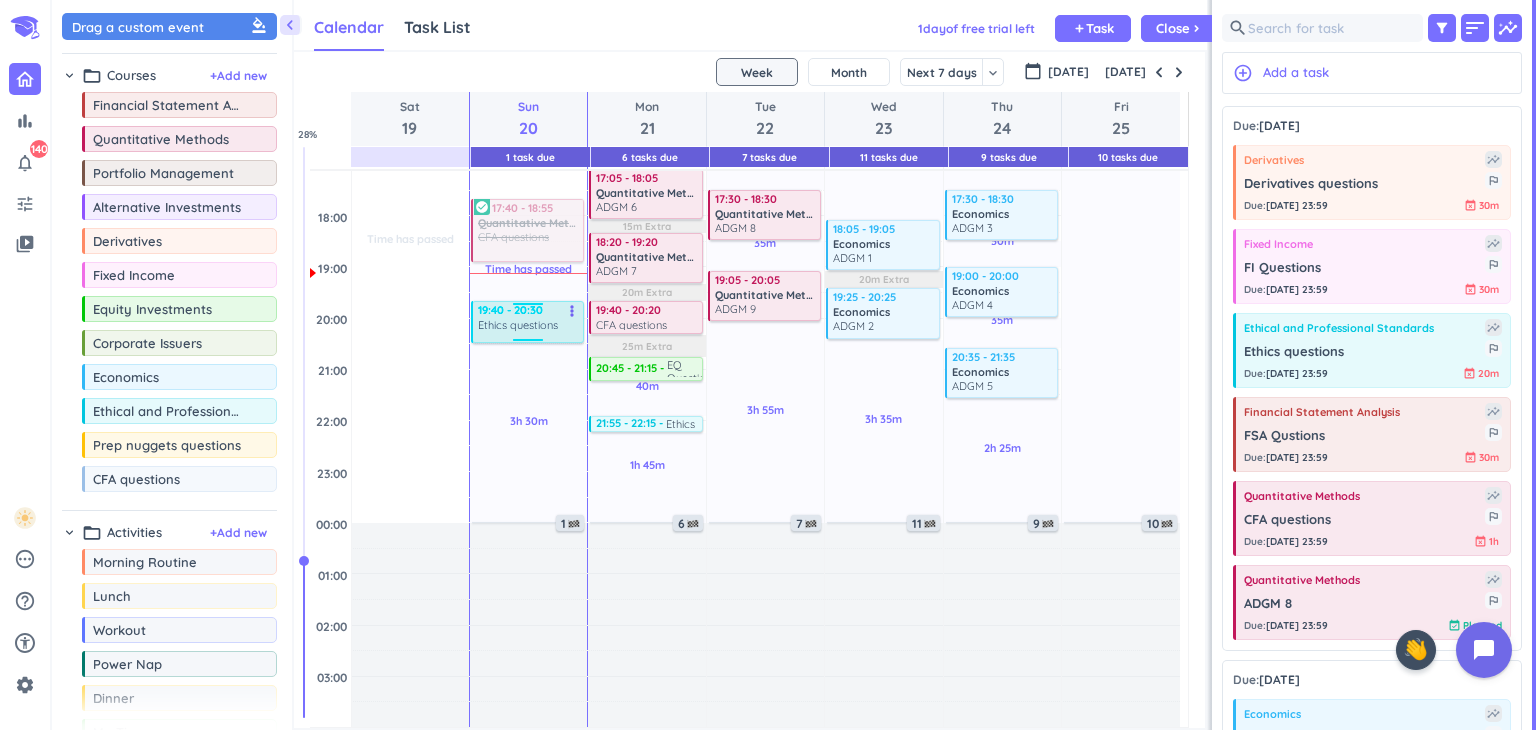 click on "19:40 - 20:30" at bounding box center (529, 310) 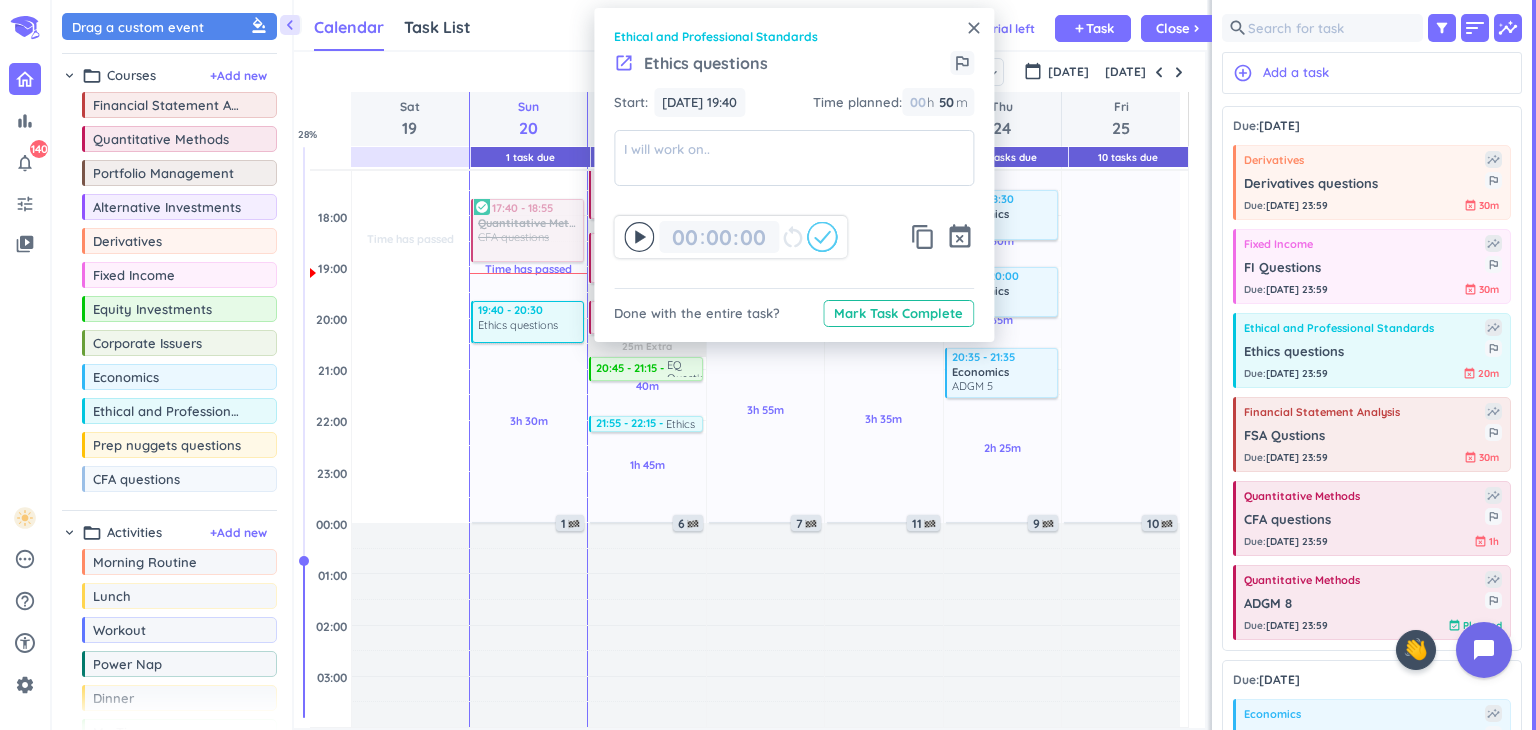 click on "launch" at bounding box center [624, 63] 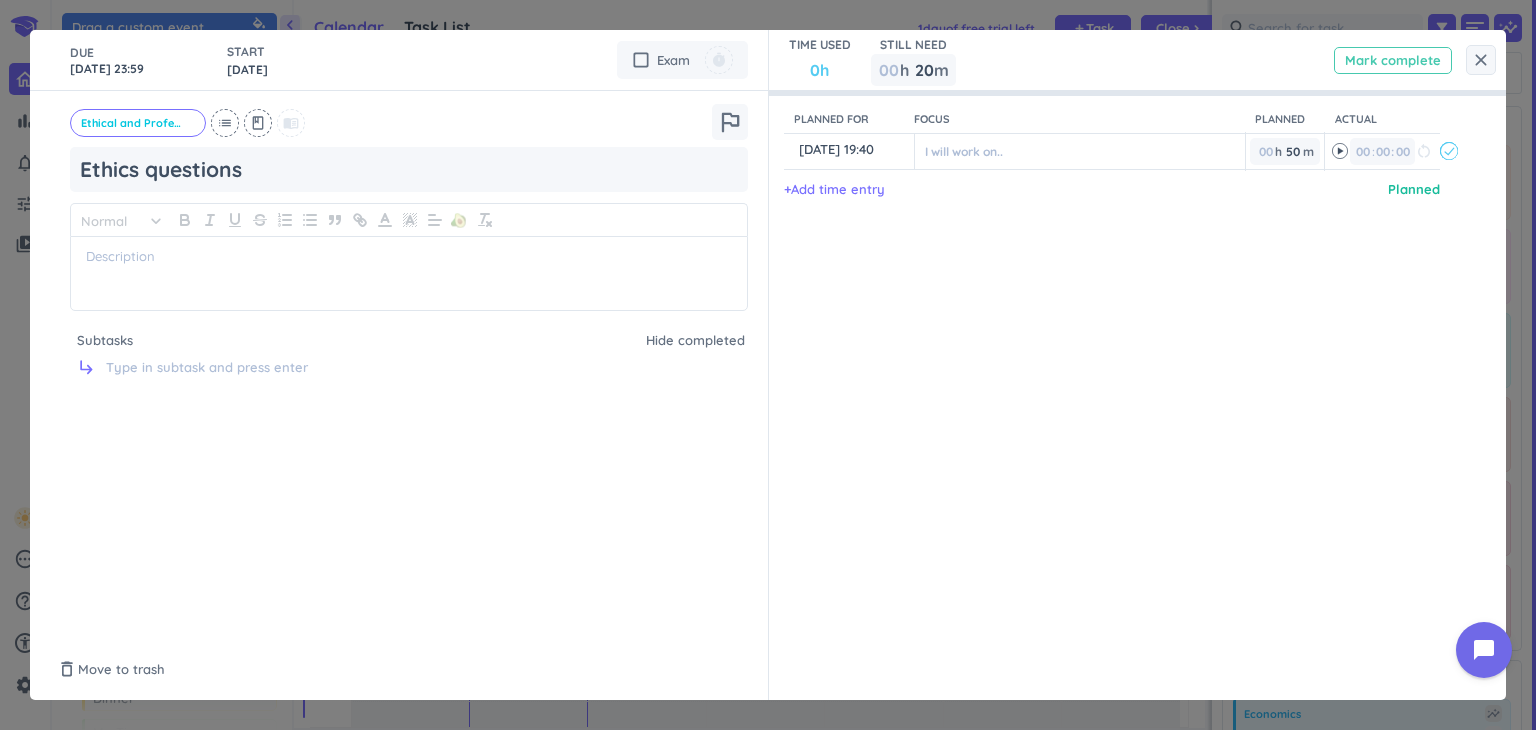 click on "Mark complete" at bounding box center [1393, 60] 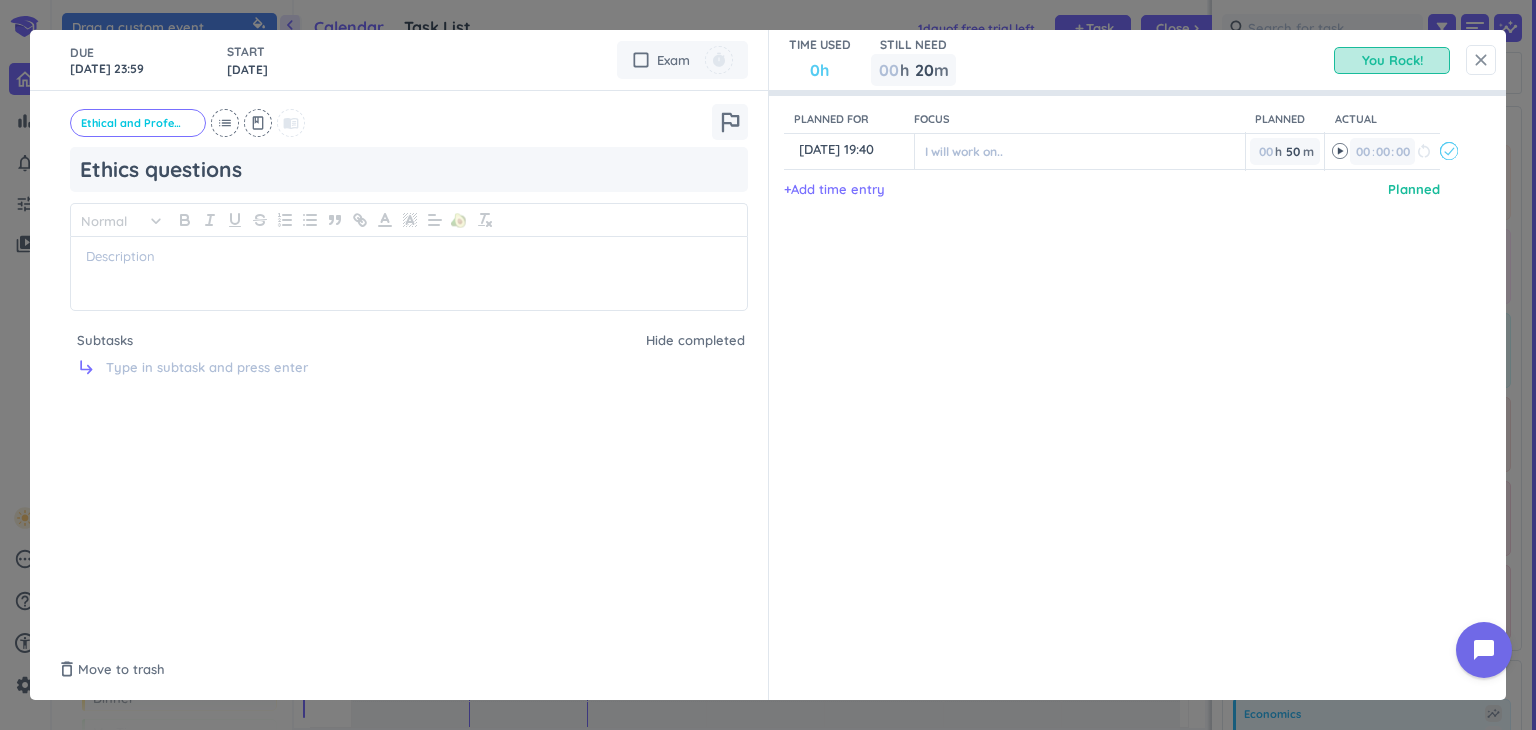 click on "close" at bounding box center [1481, 60] 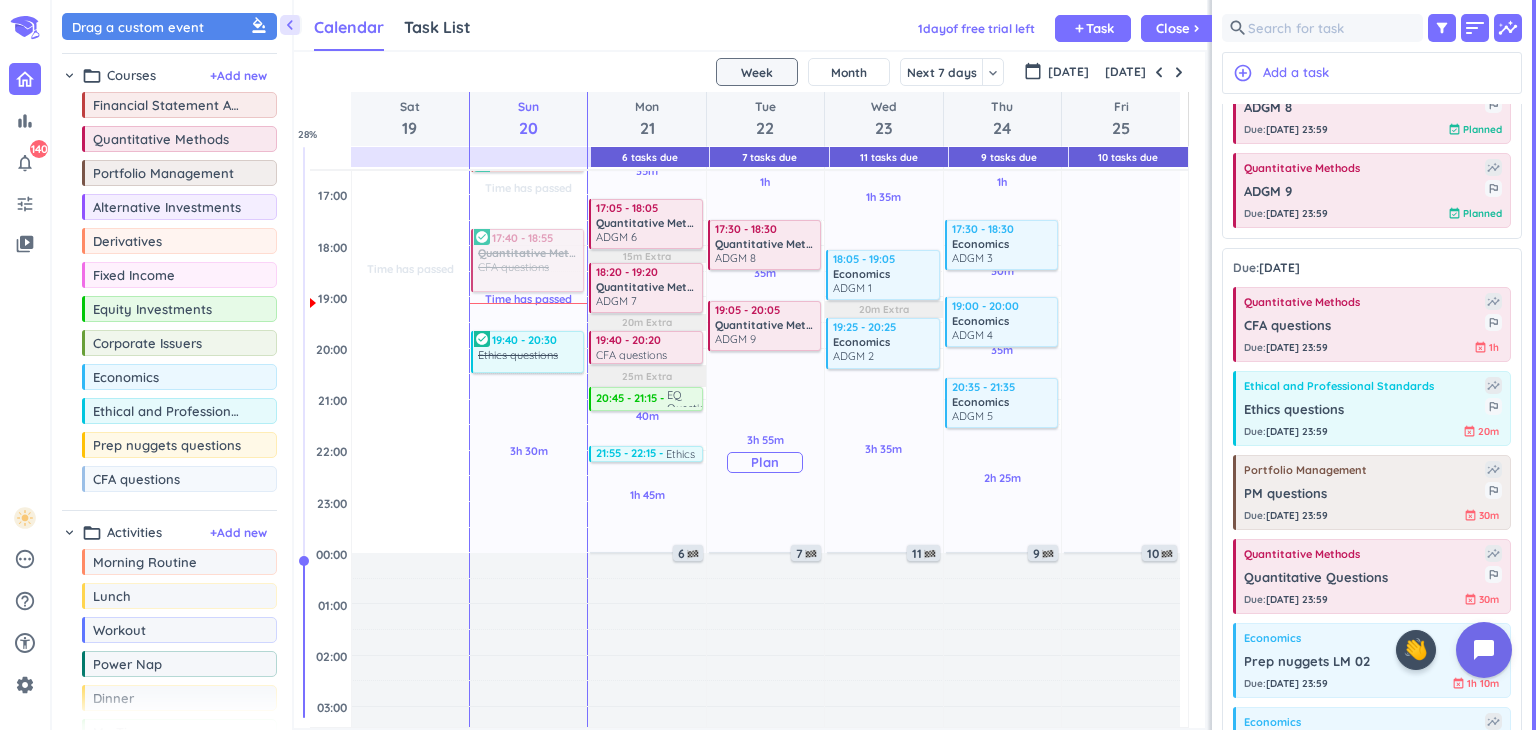 scroll, scrollTop: 643, scrollLeft: 0, axis: vertical 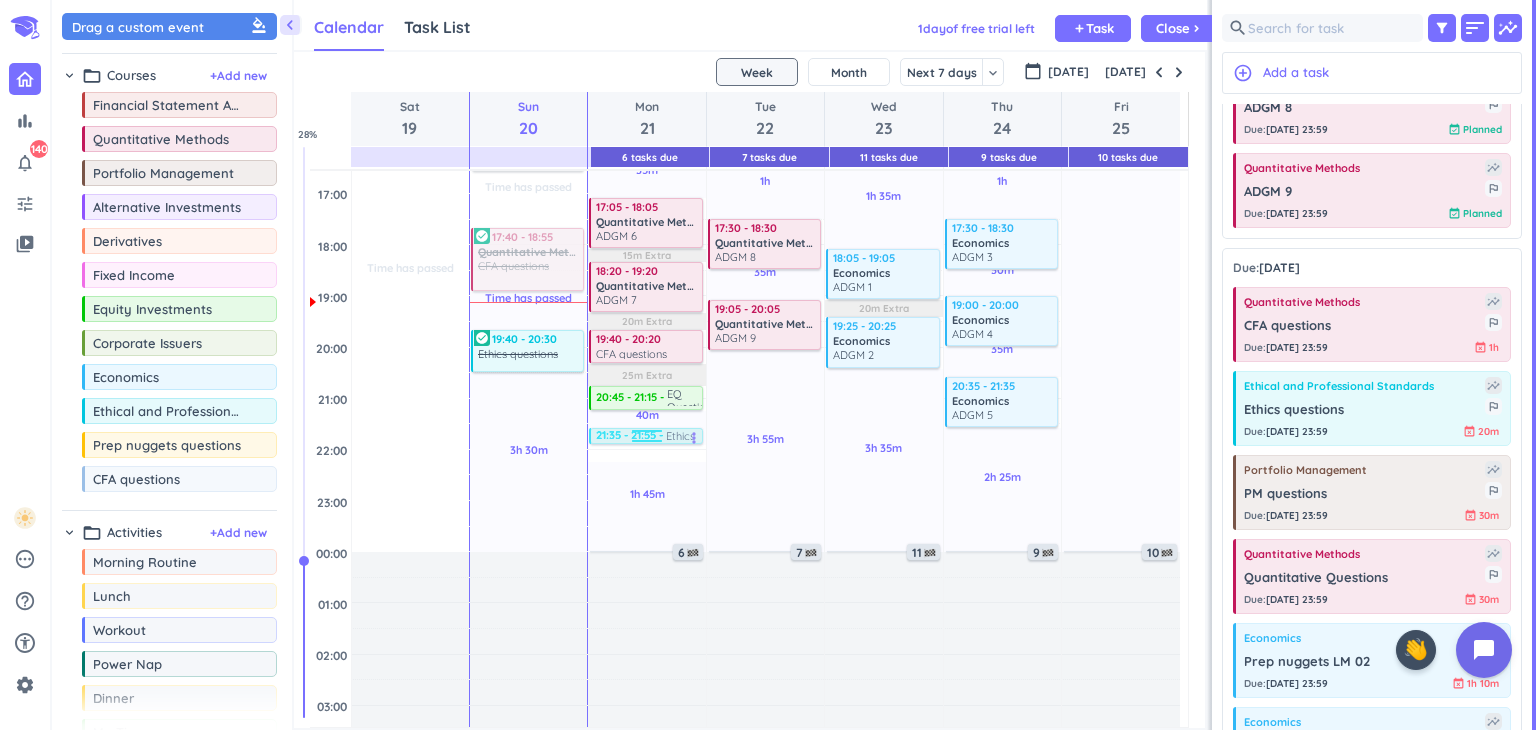 drag, startPoint x: 640, startPoint y: 454, endPoint x: 640, endPoint y: 437, distance: 17 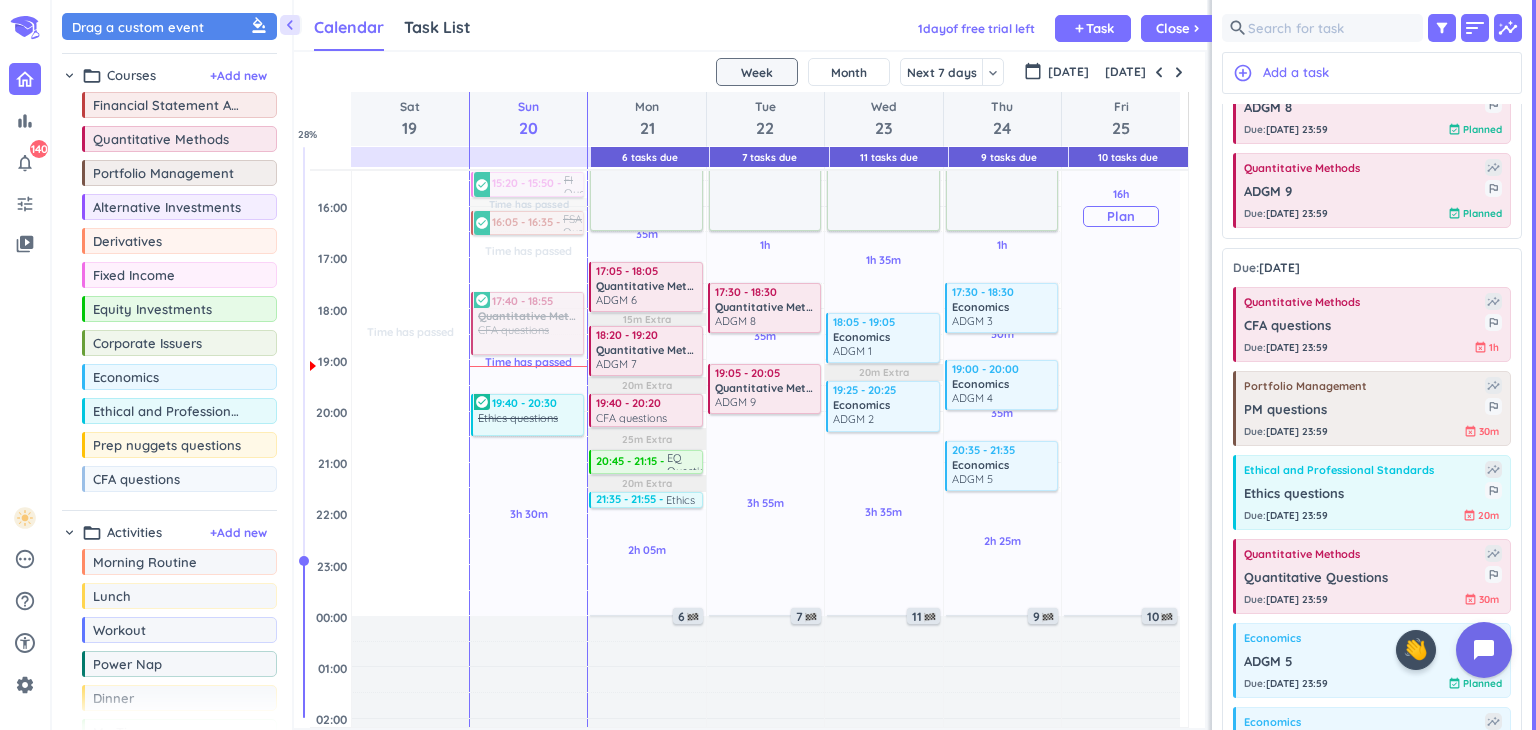 scroll, scrollTop: 672, scrollLeft: 0, axis: vertical 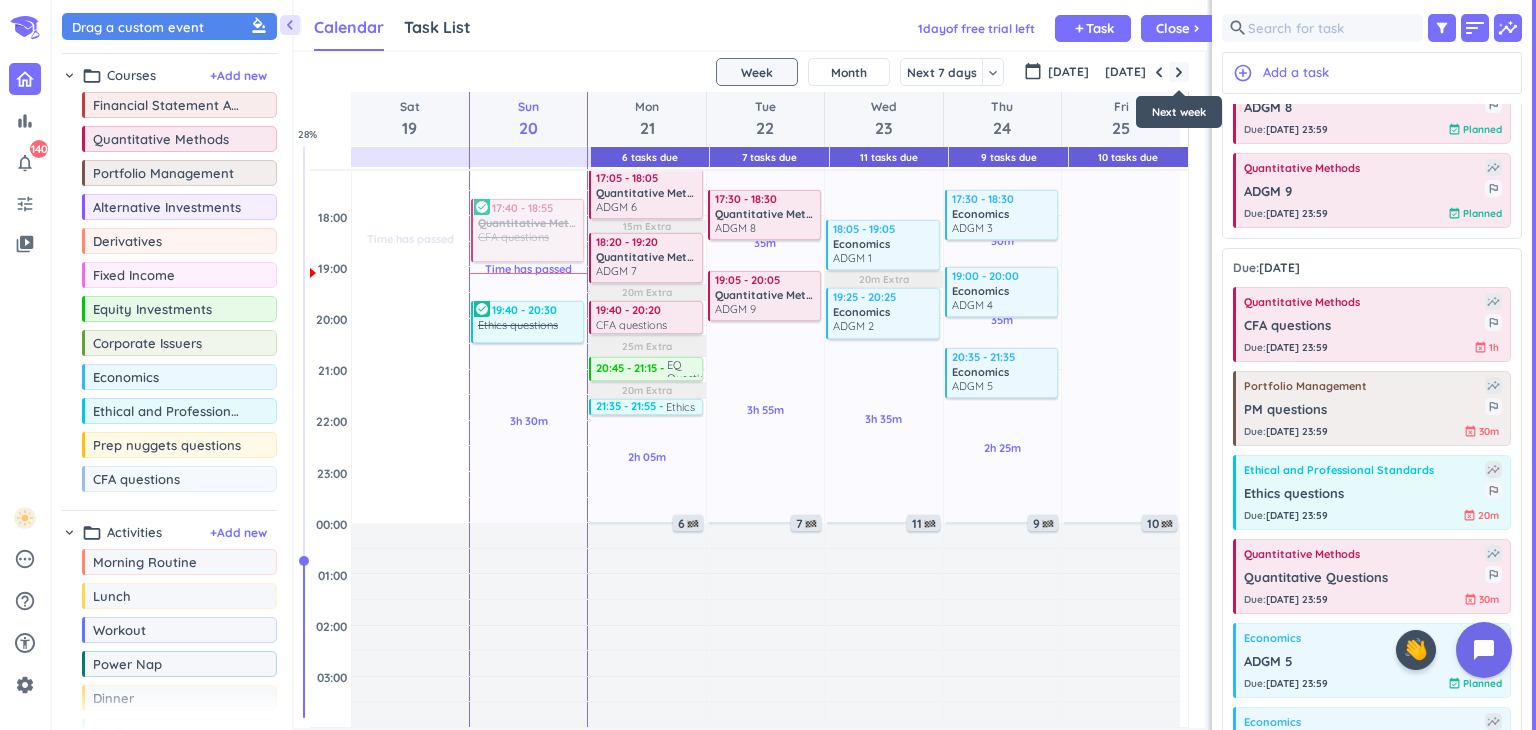 click at bounding box center [1179, 72] 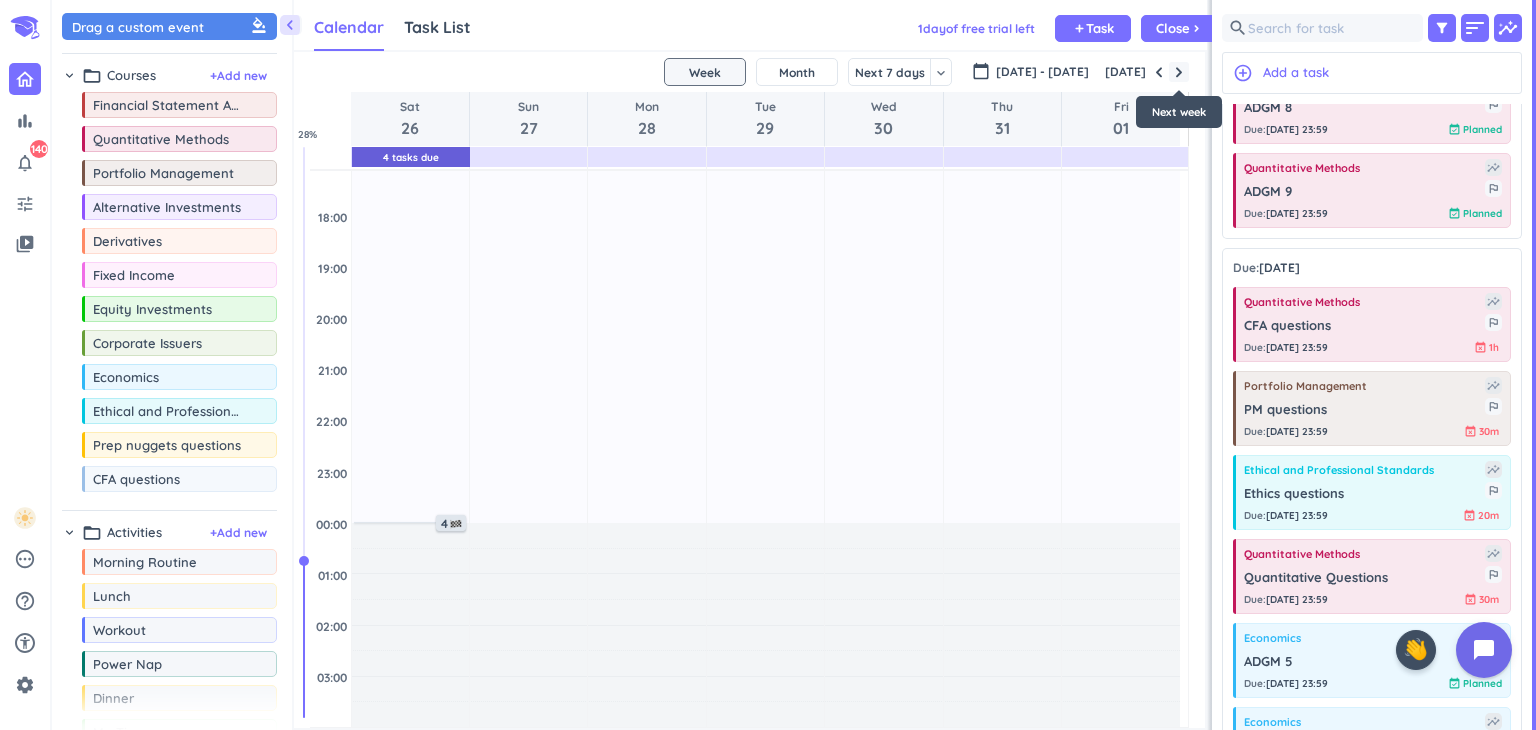 scroll, scrollTop: 104, scrollLeft: 0, axis: vertical 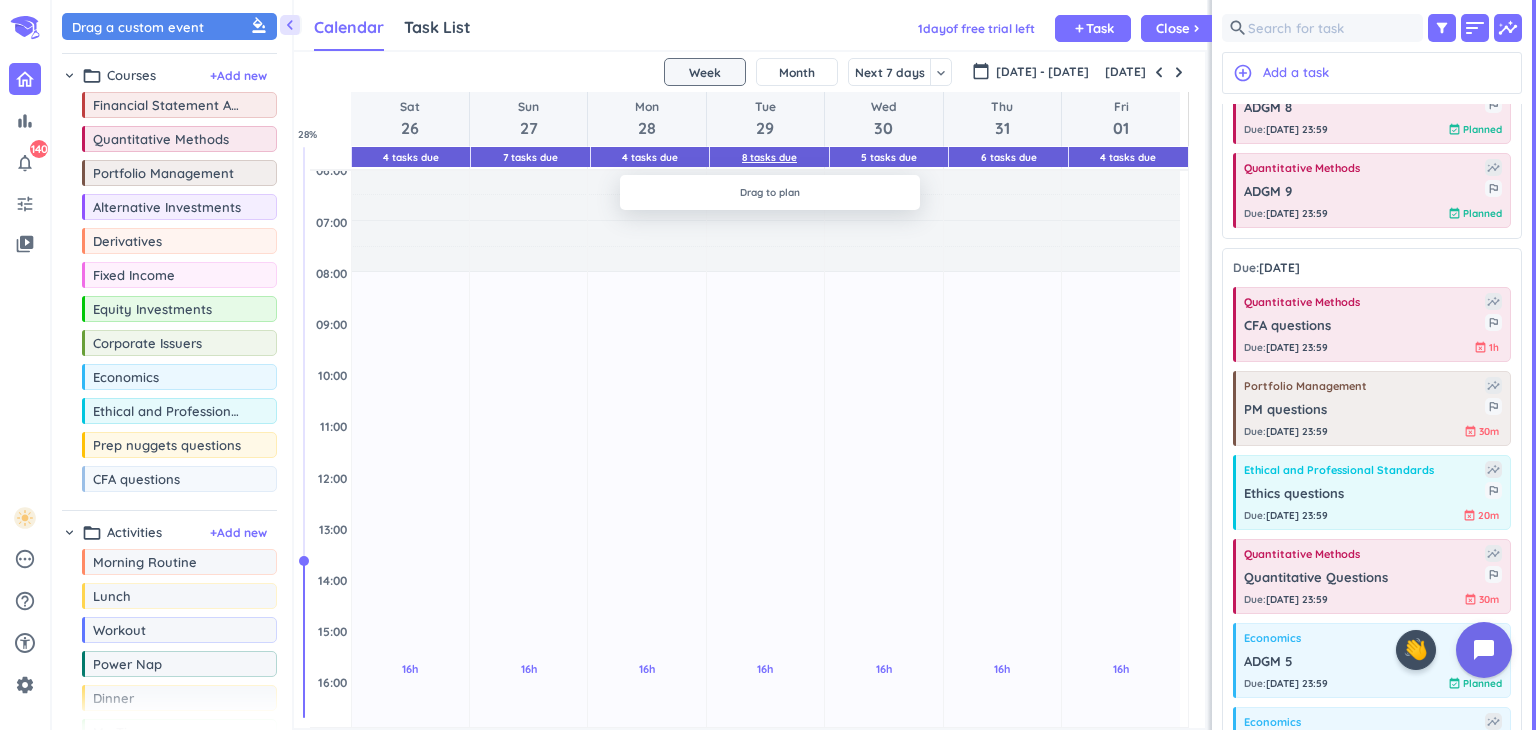 click on "8   Tasks   Due" at bounding box center (769, 157) 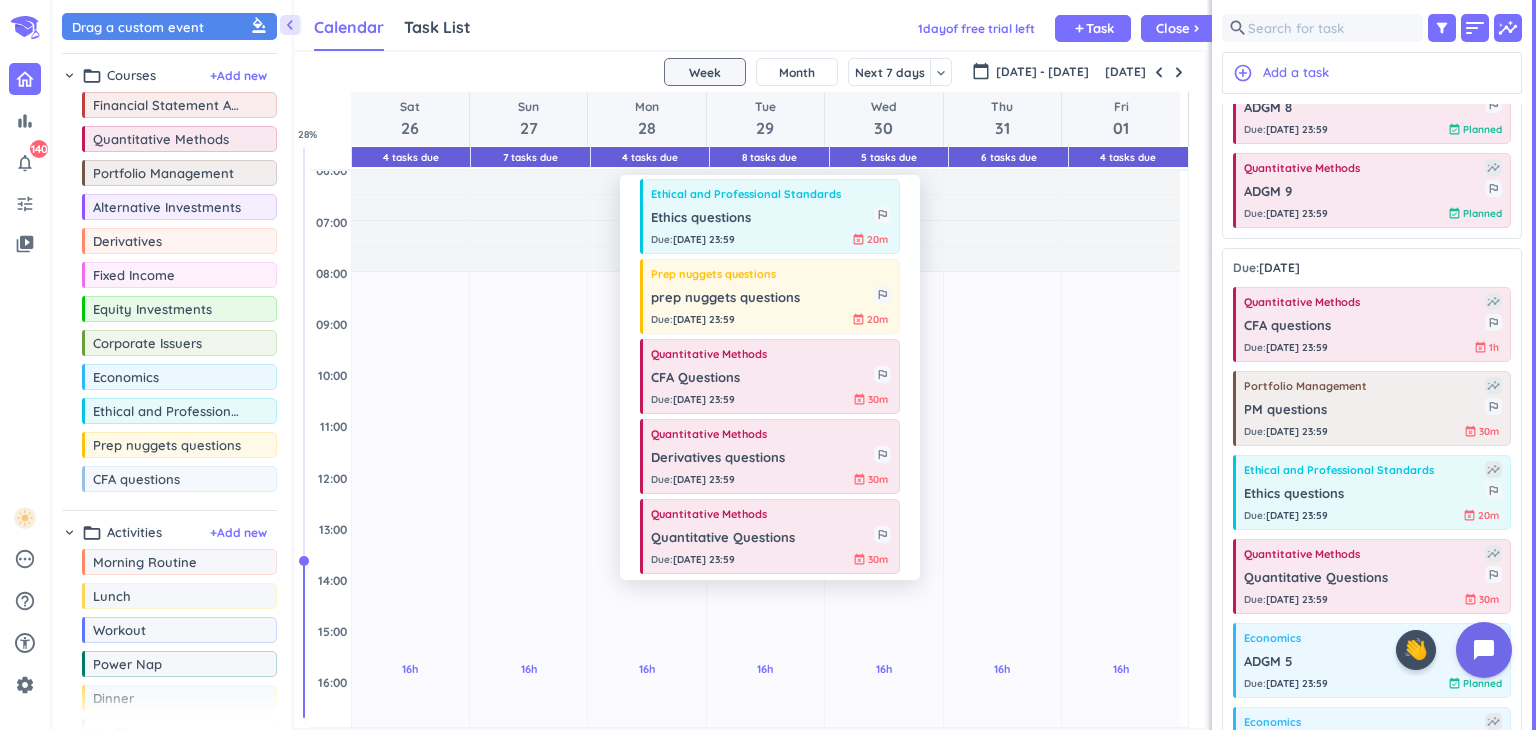 scroll, scrollTop: 268, scrollLeft: 0, axis: vertical 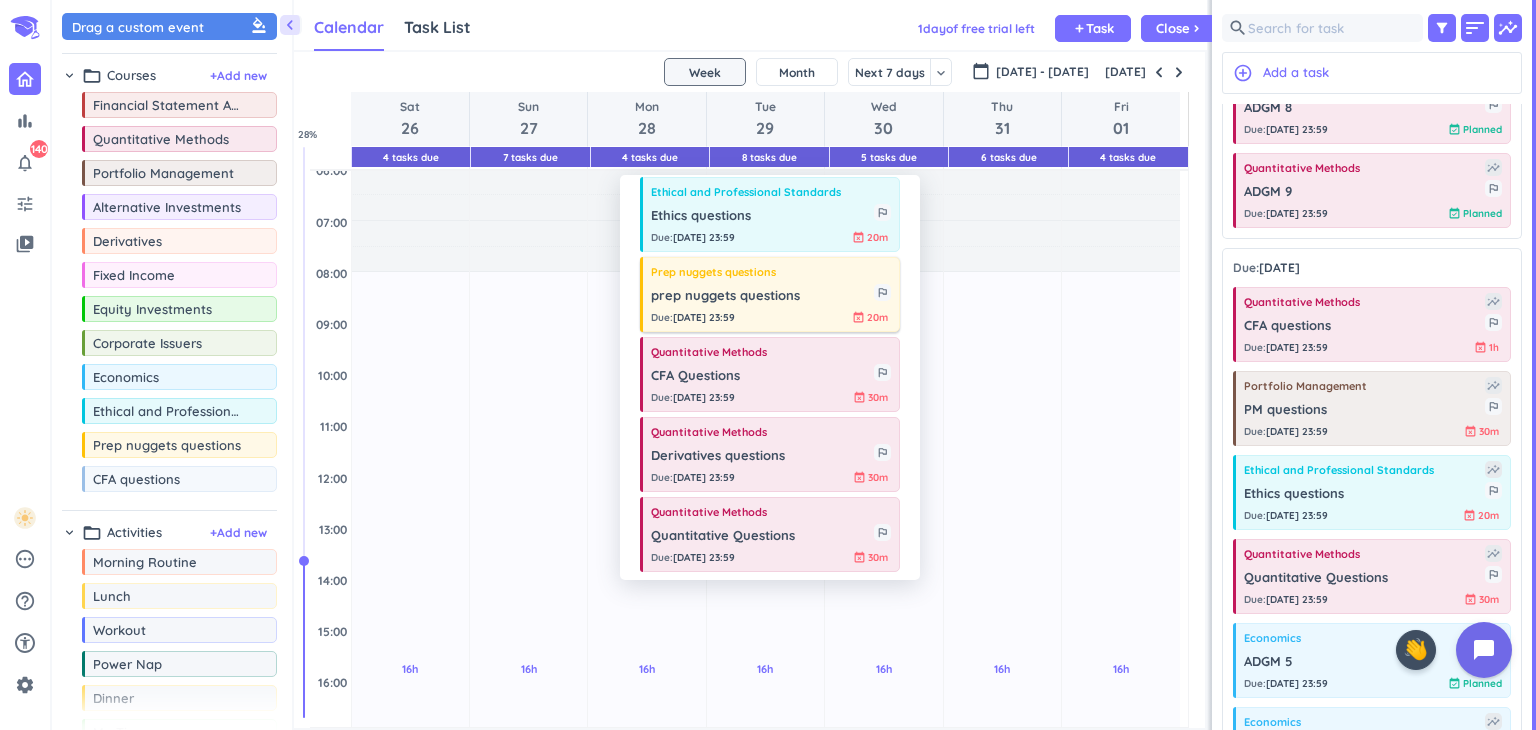 click on "prep nuggets questions" at bounding box center [762, 296] 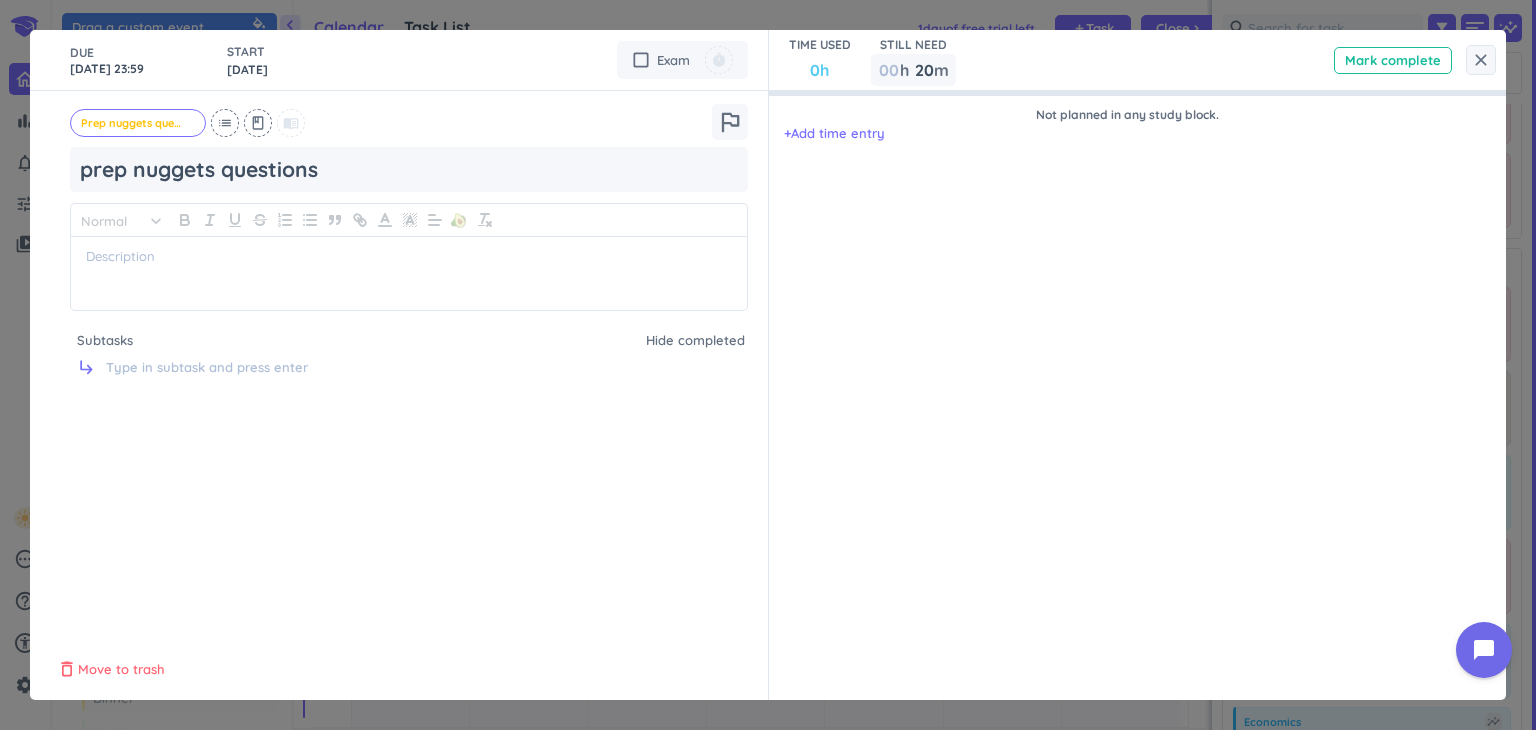 click on "Move to trash" at bounding box center [121, 670] 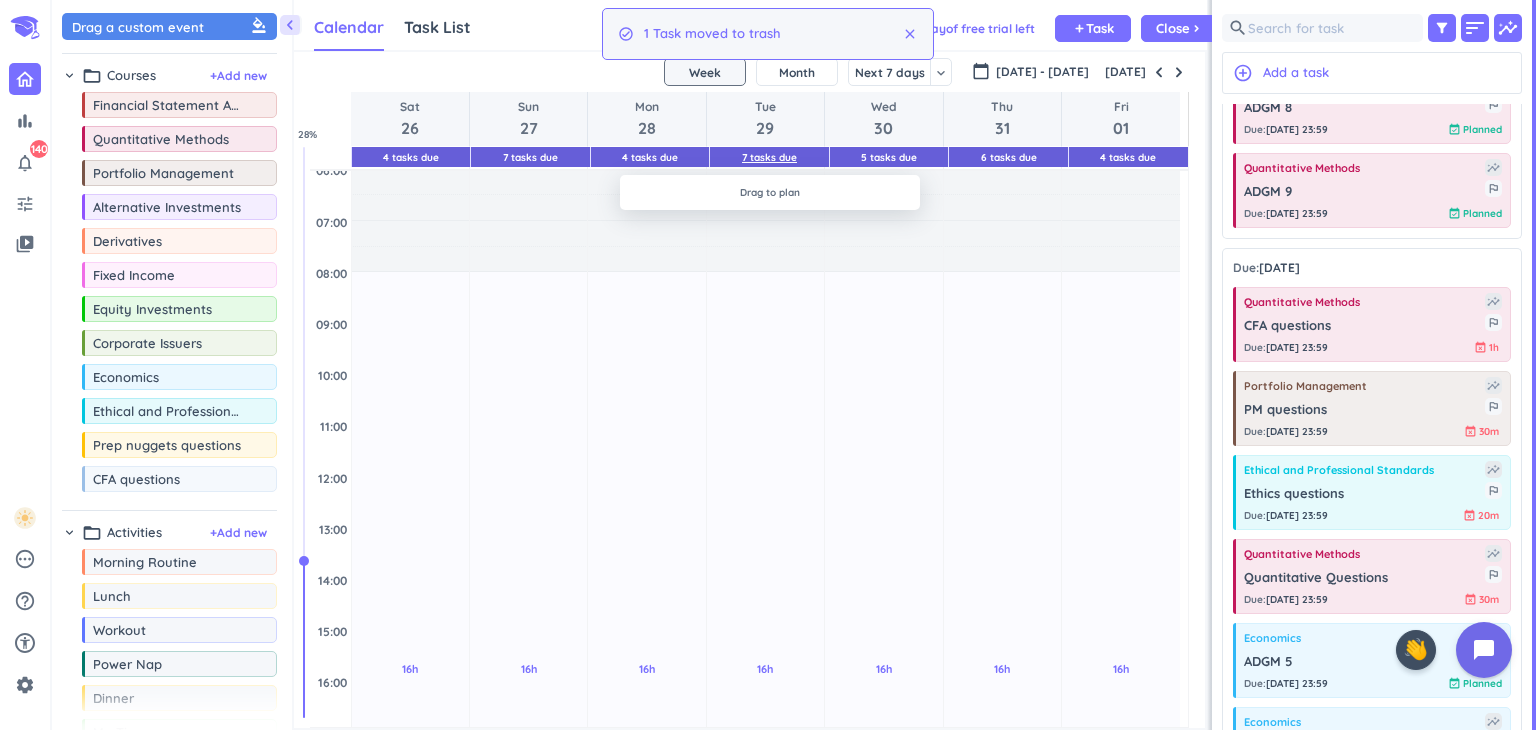 click on "7   Tasks   Due" at bounding box center [769, 157] 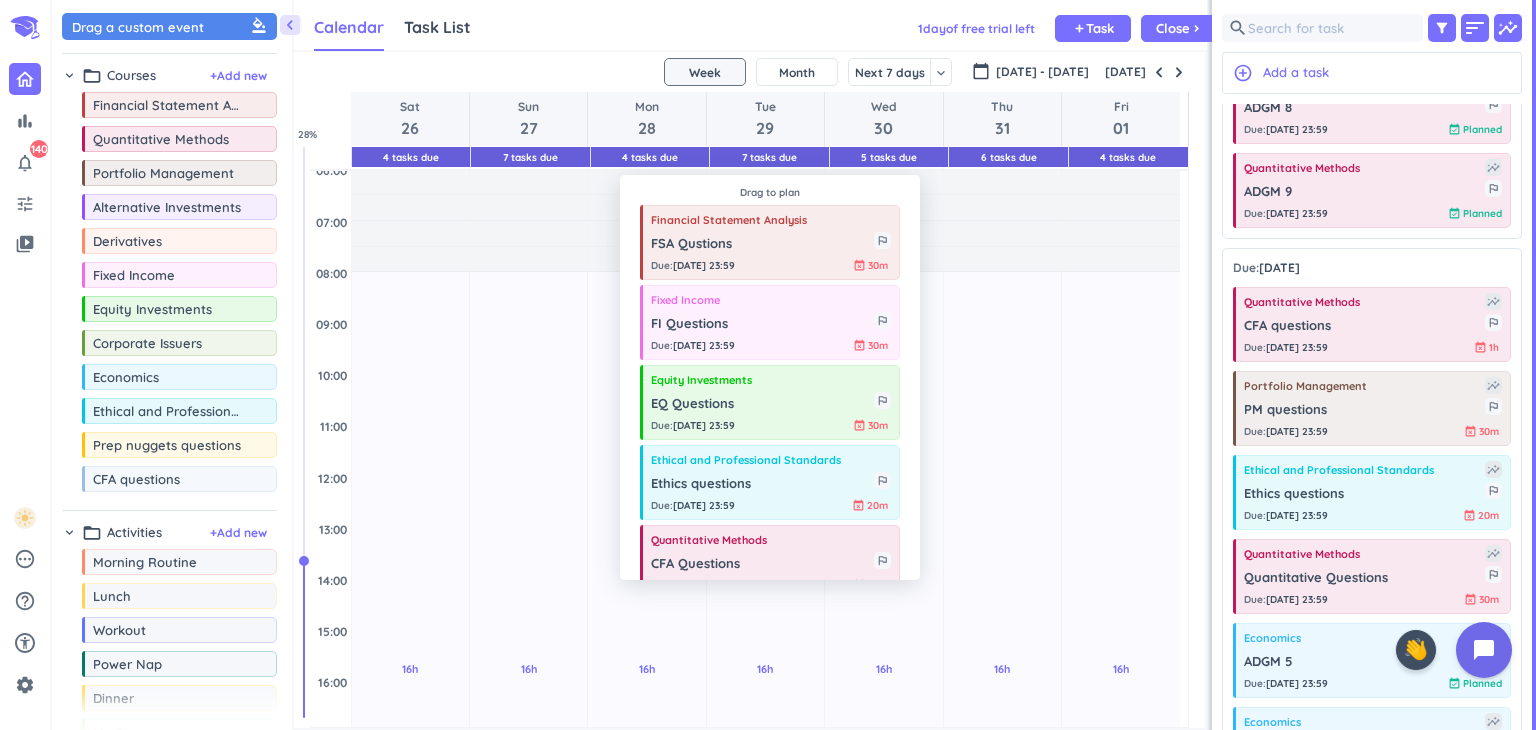 scroll, scrollTop: 200, scrollLeft: 0, axis: vertical 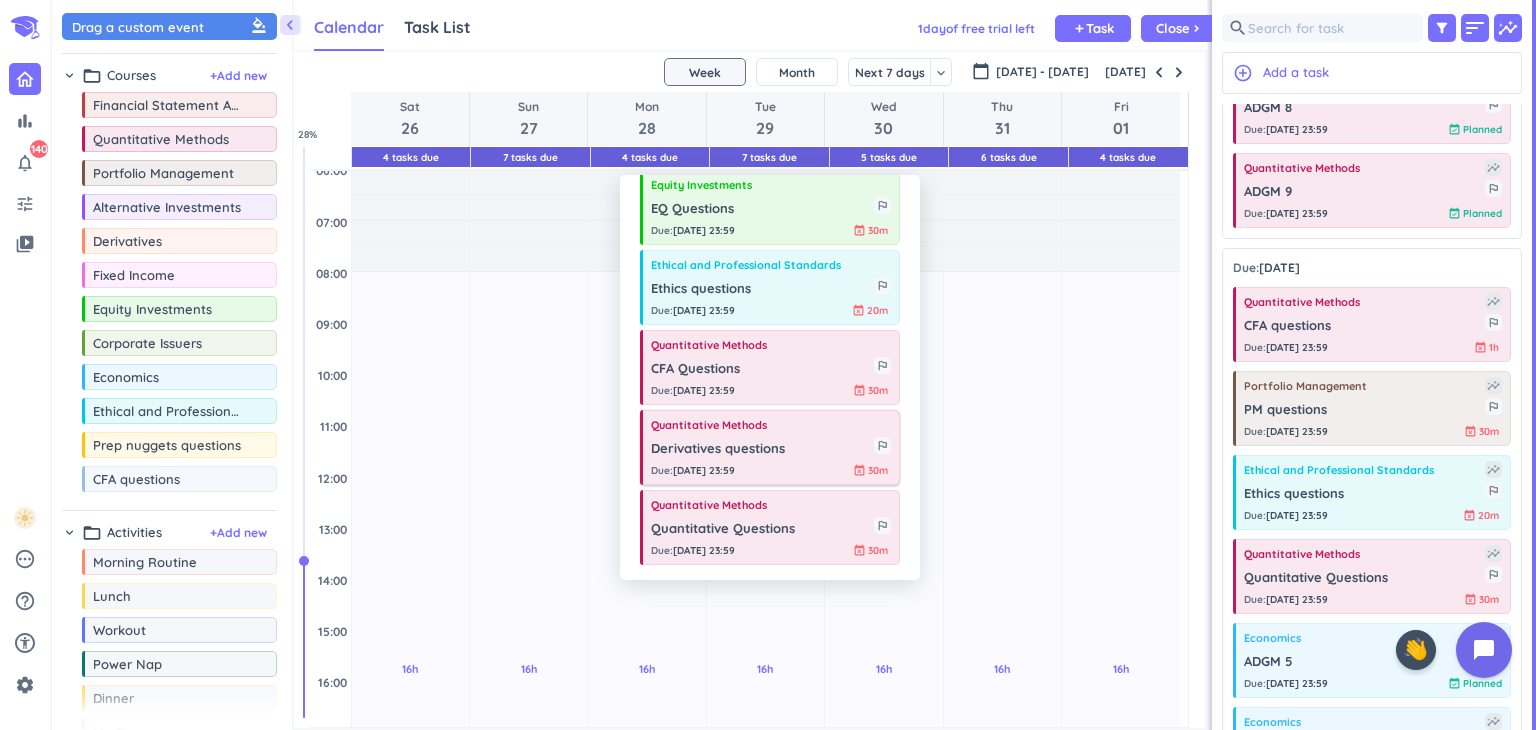 click on "Derivatives questions" at bounding box center [762, 449] 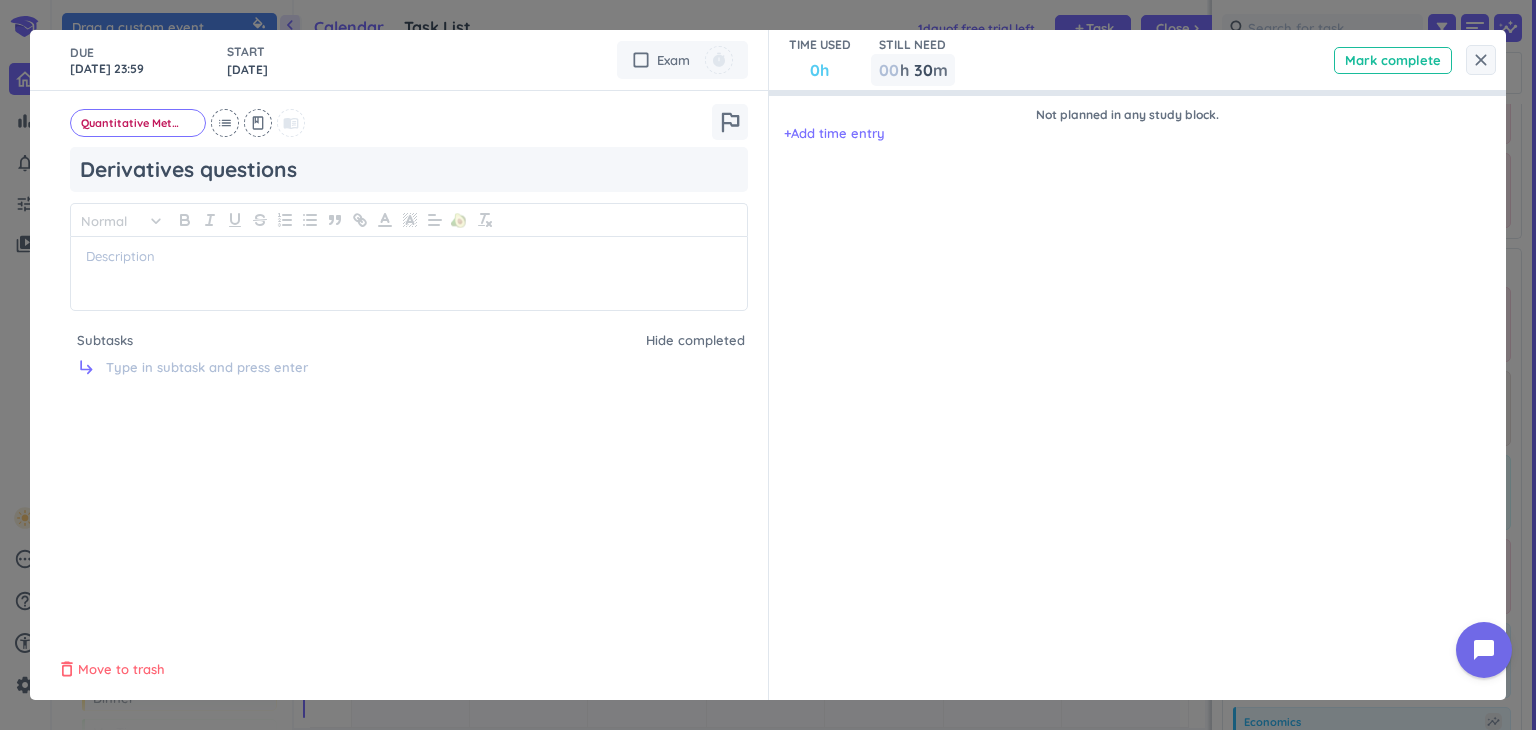 click on "Move to trash" at bounding box center (121, 670) 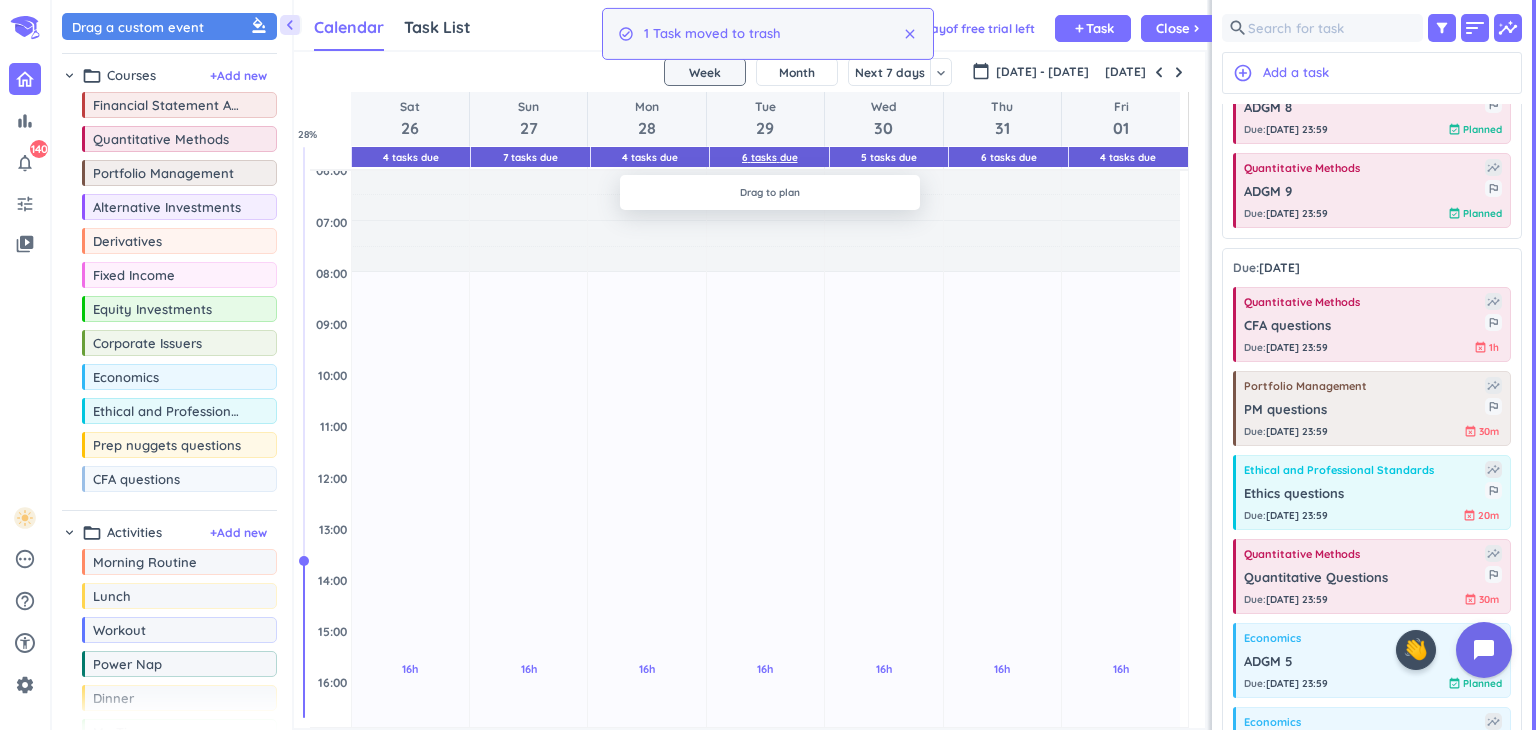 click on "6   Tasks   Due" at bounding box center [770, 157] 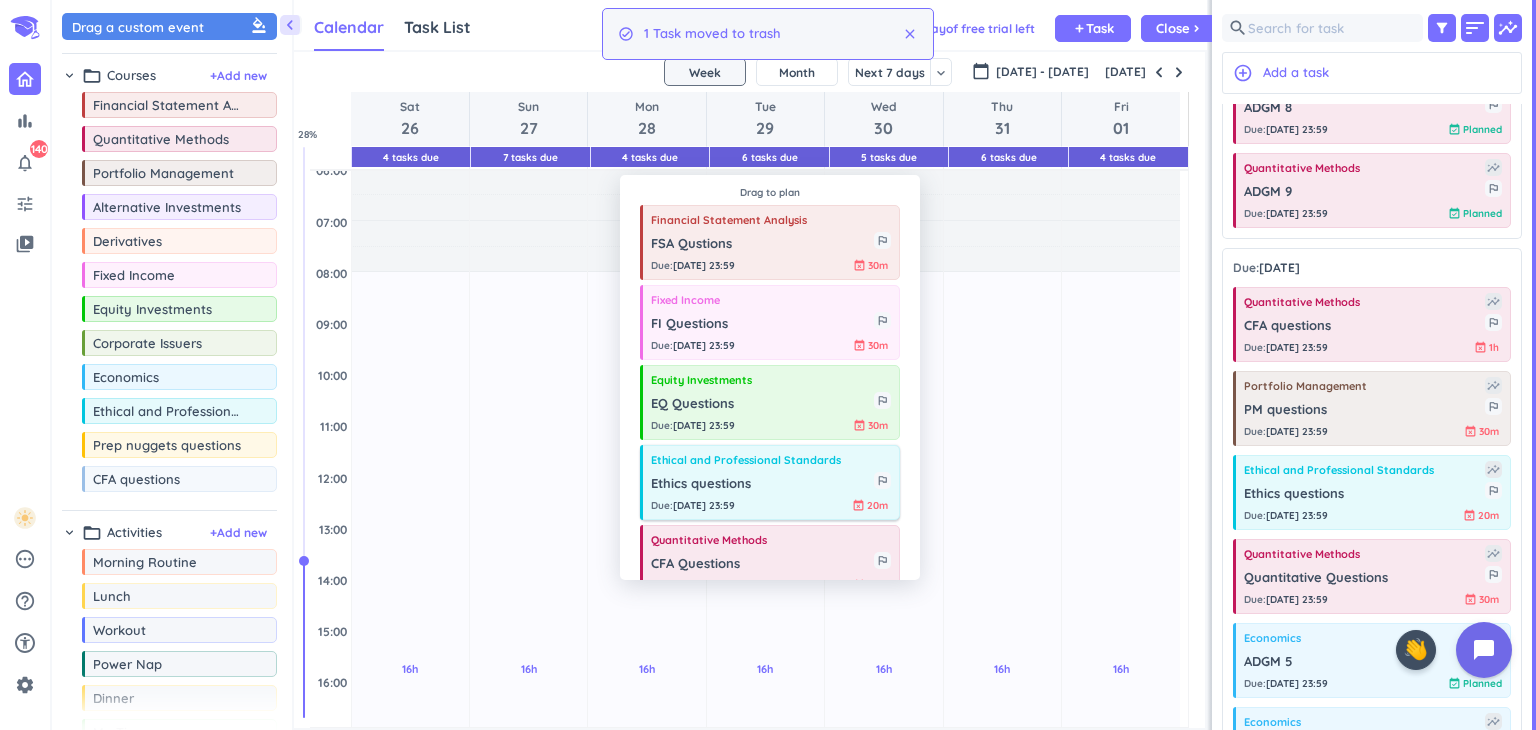 scroll, scrollTop: 120, scrollLeft: 0, axis: vertical 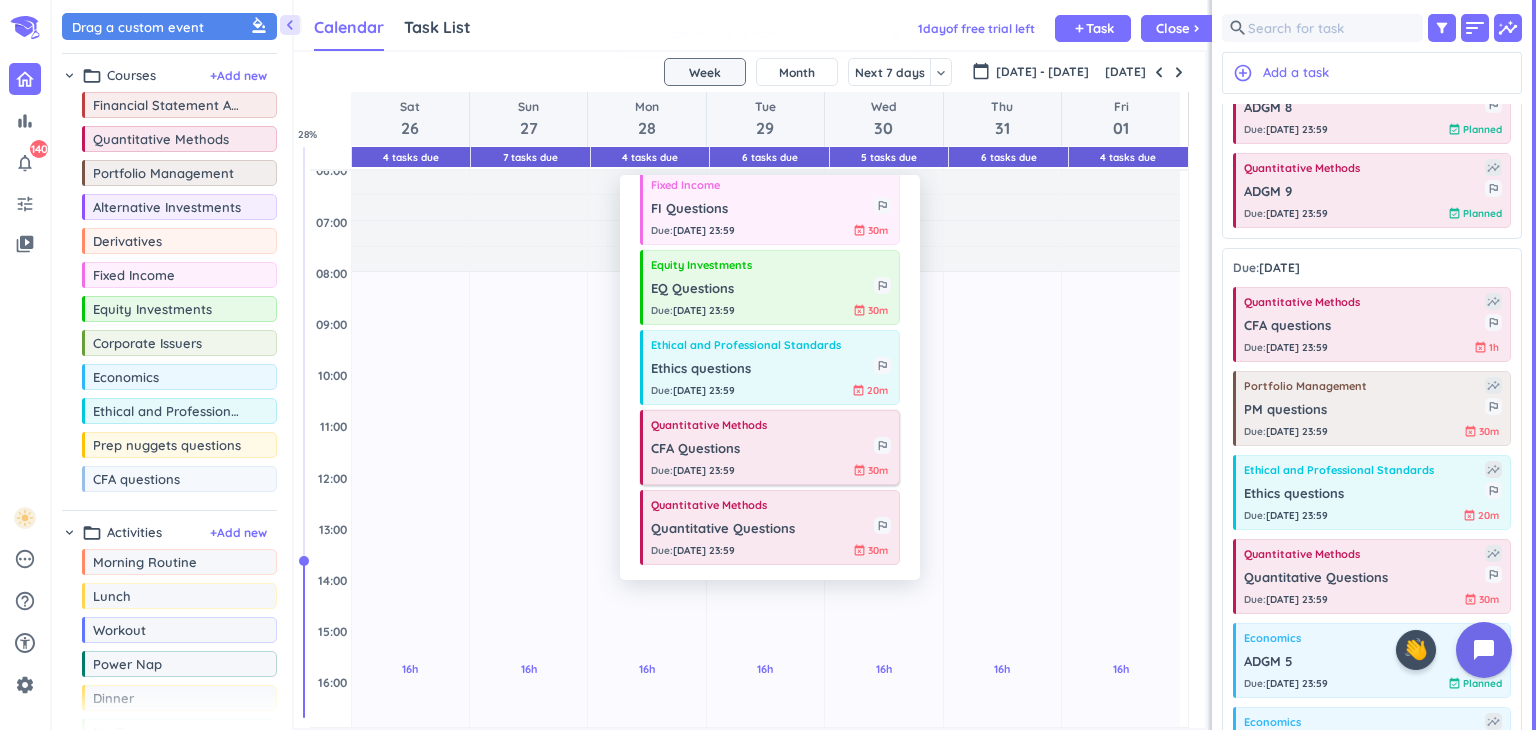 click on "Due :  [DATE] 23:59 event_busy 30m" at bounding box center (771, 470) 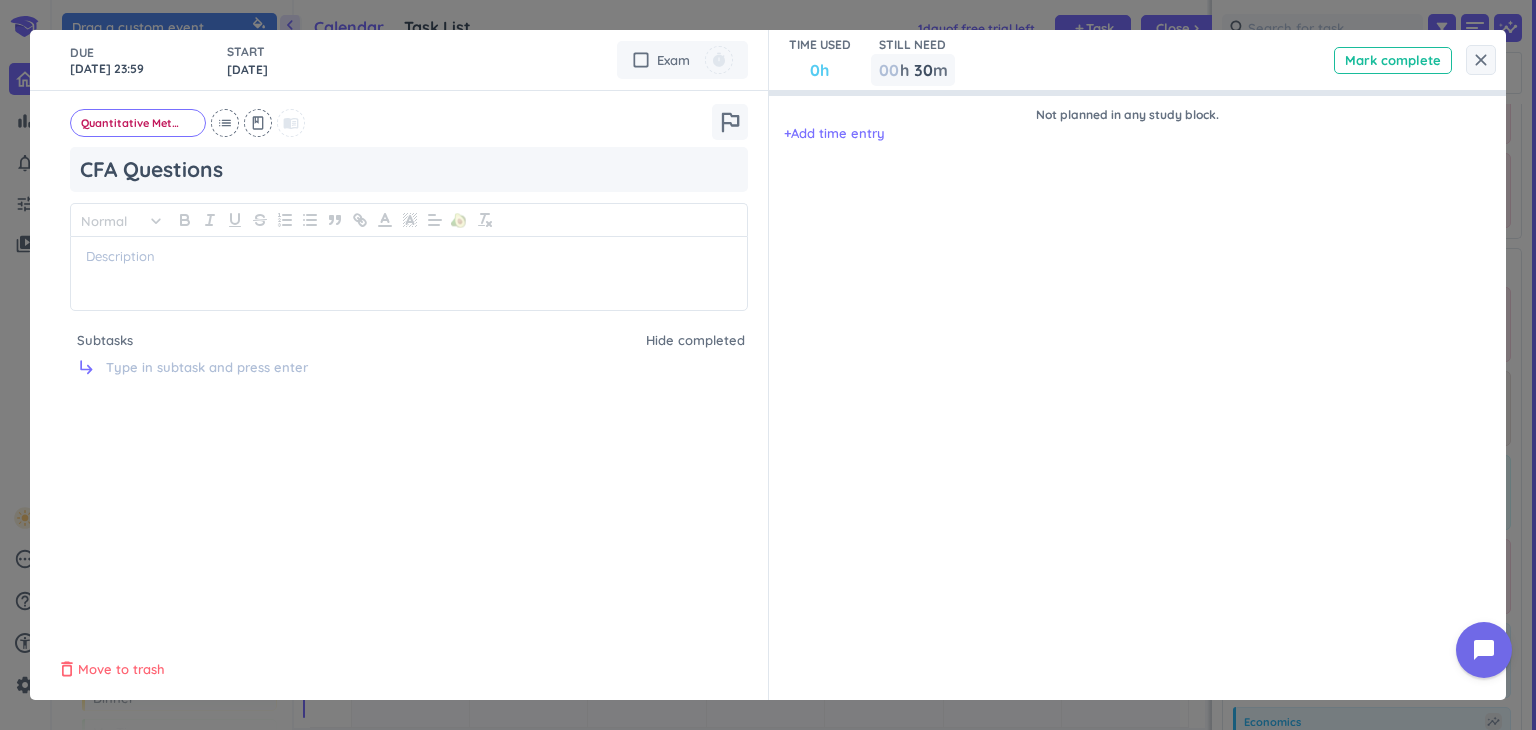 click on "Move to trash" at bounding box center (121, 670) 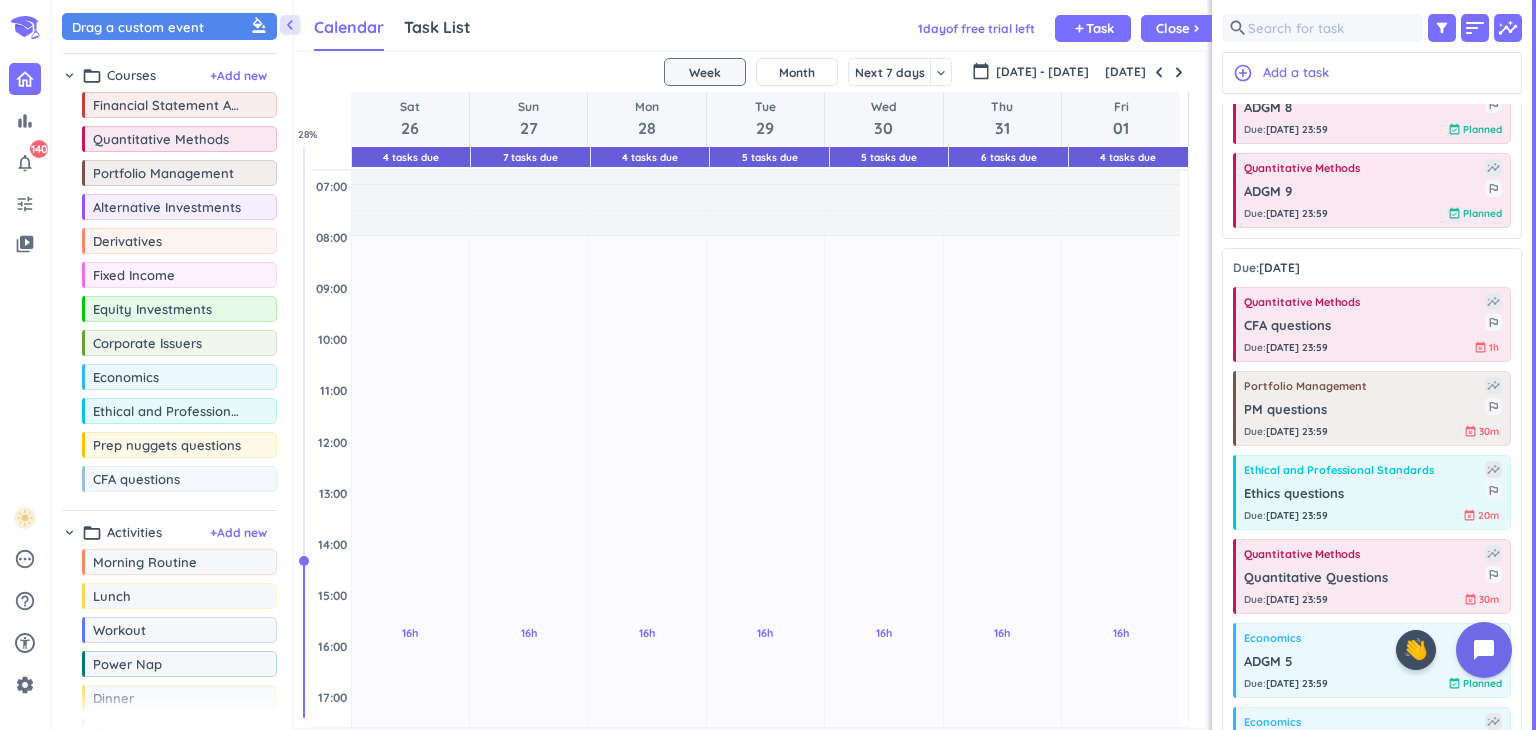 scroll, scrollTop: 139, scrollLeft: 0, axis: vertical 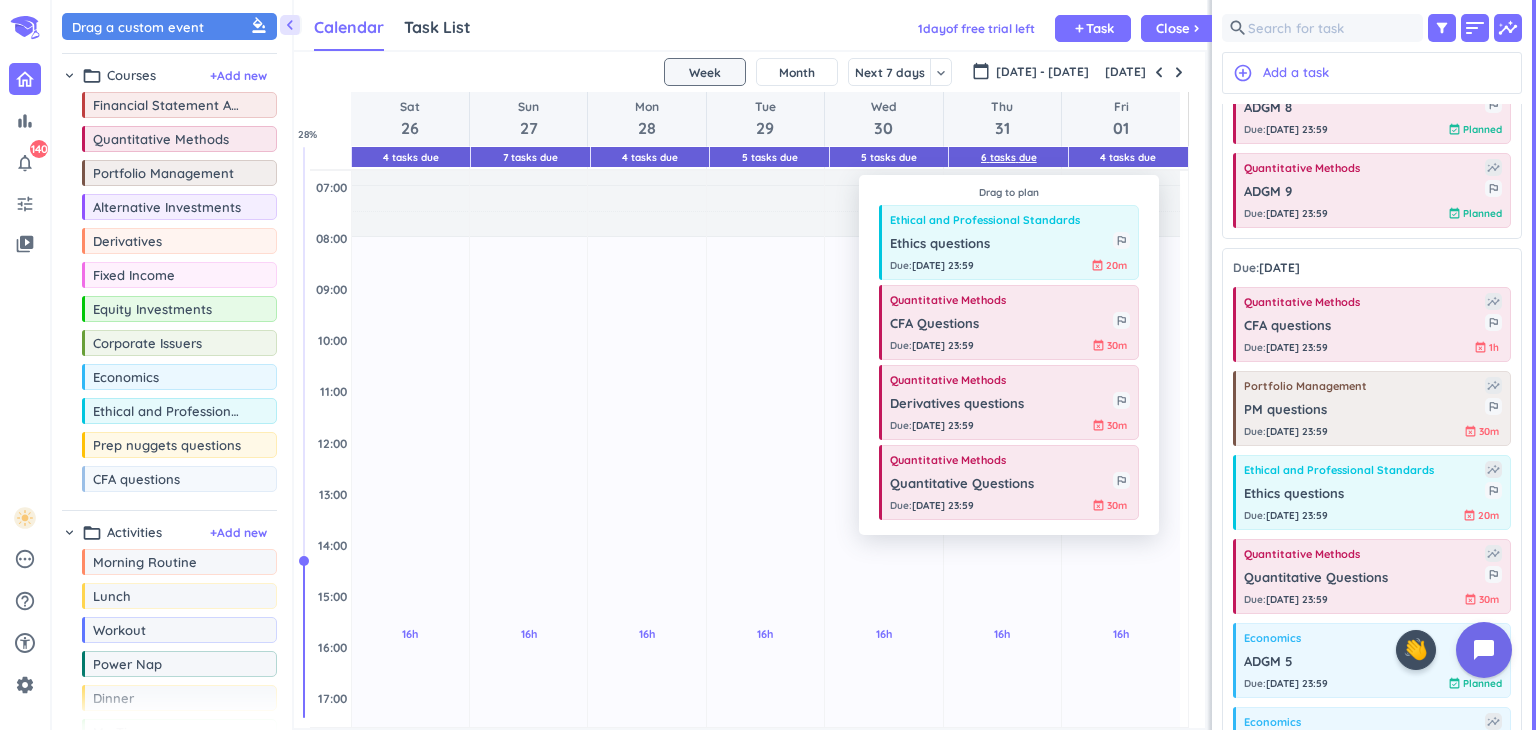 click on "6   Tasks   Due" at bounding box center [1009, 157] 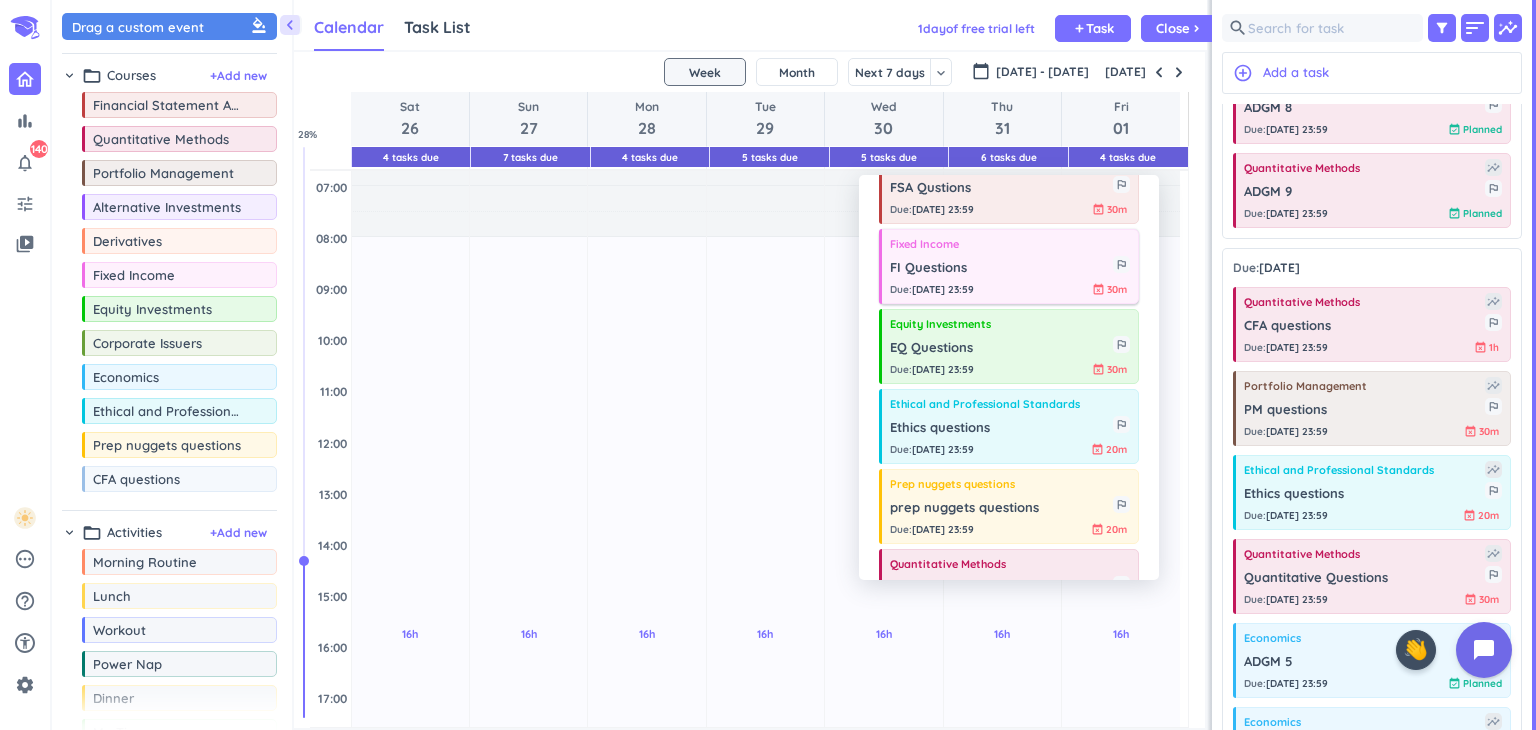scroll, scrollTop: 120, scrollLeft: 0, axis: vertical 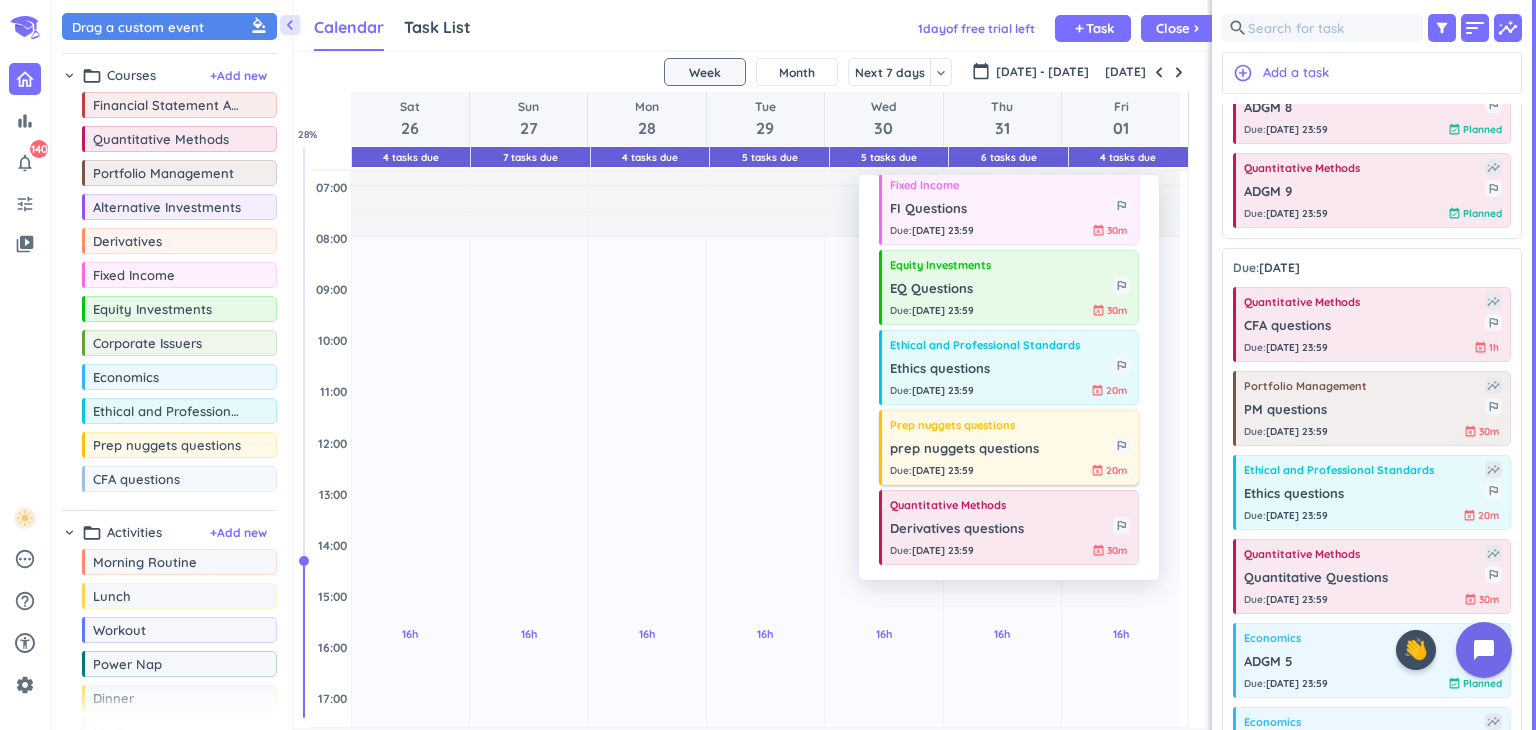 click on "Due :  [DATE] 23:59 event_busy 20m" at bounding box center [1010, 470] 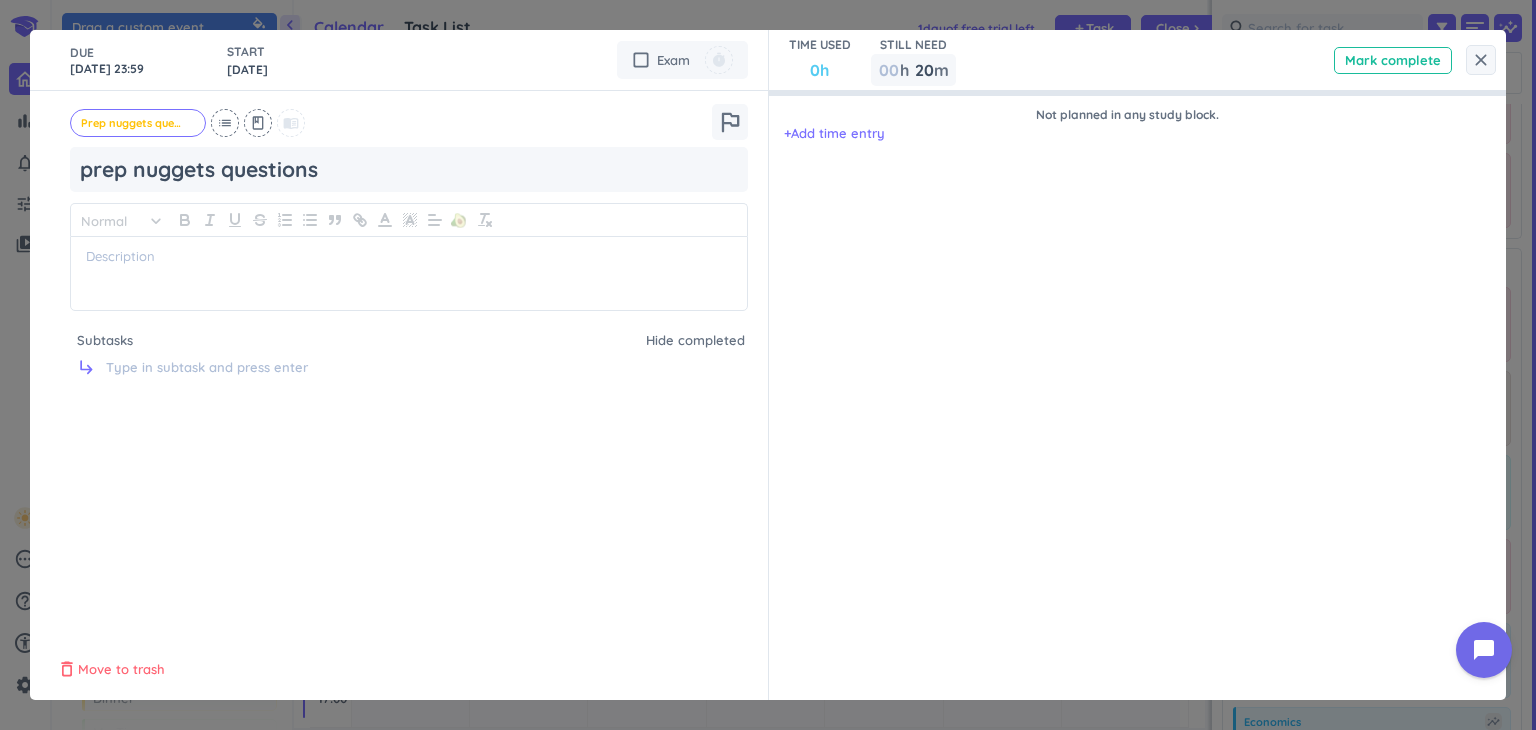 click on "delete_outline" at bounding box center [67, 670] 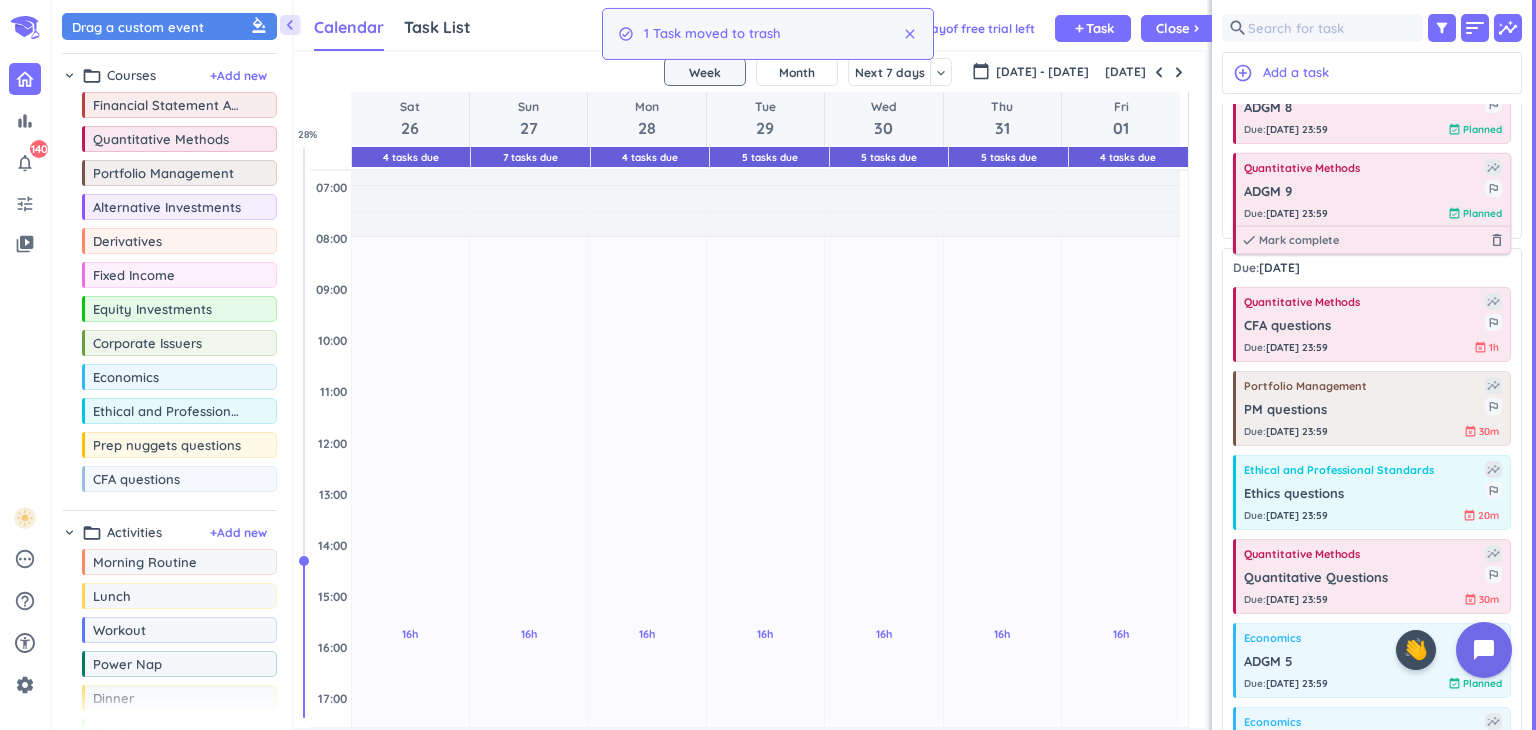 scroll, scrollTop: 0, scrollLeft: 0, axis: both 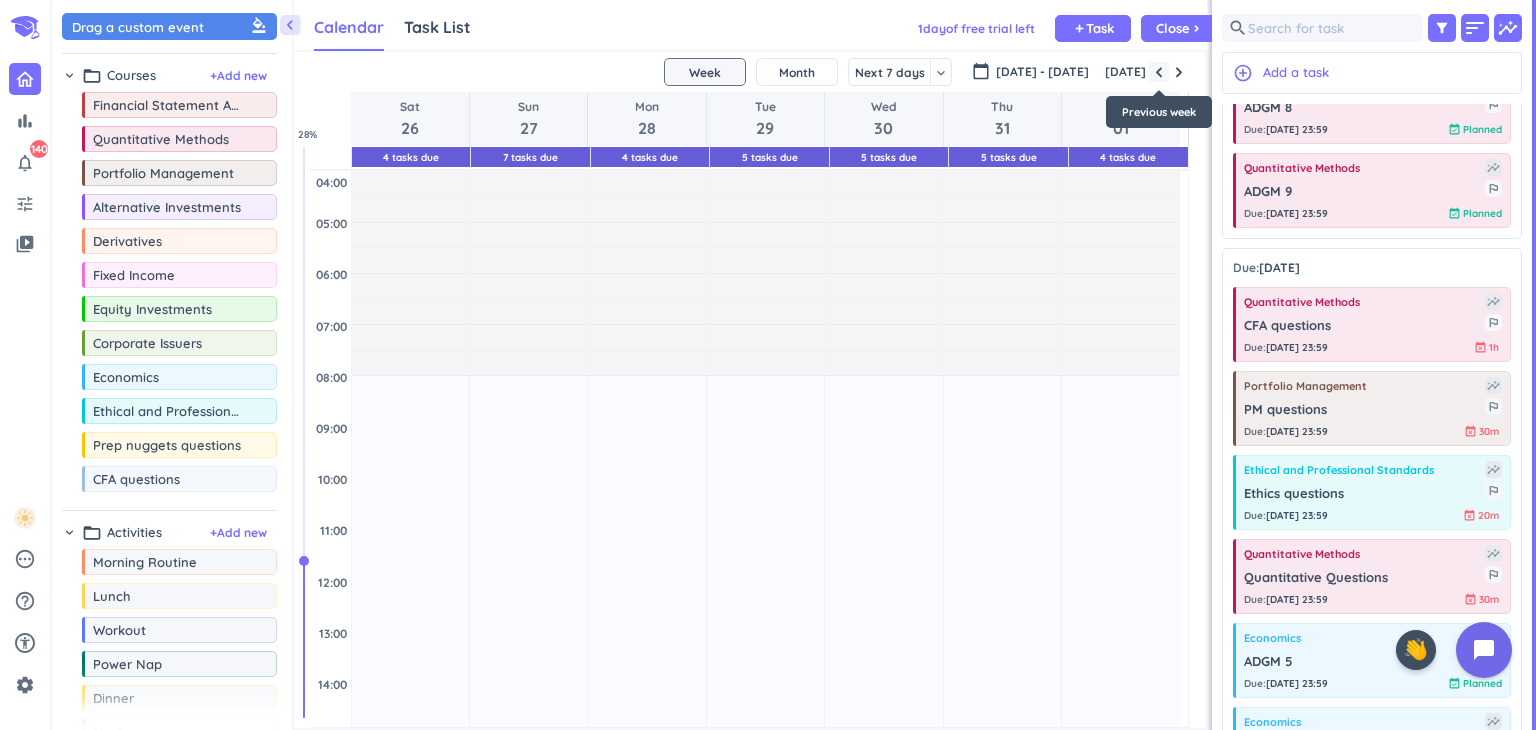 click at bounding box center [1159, 72] 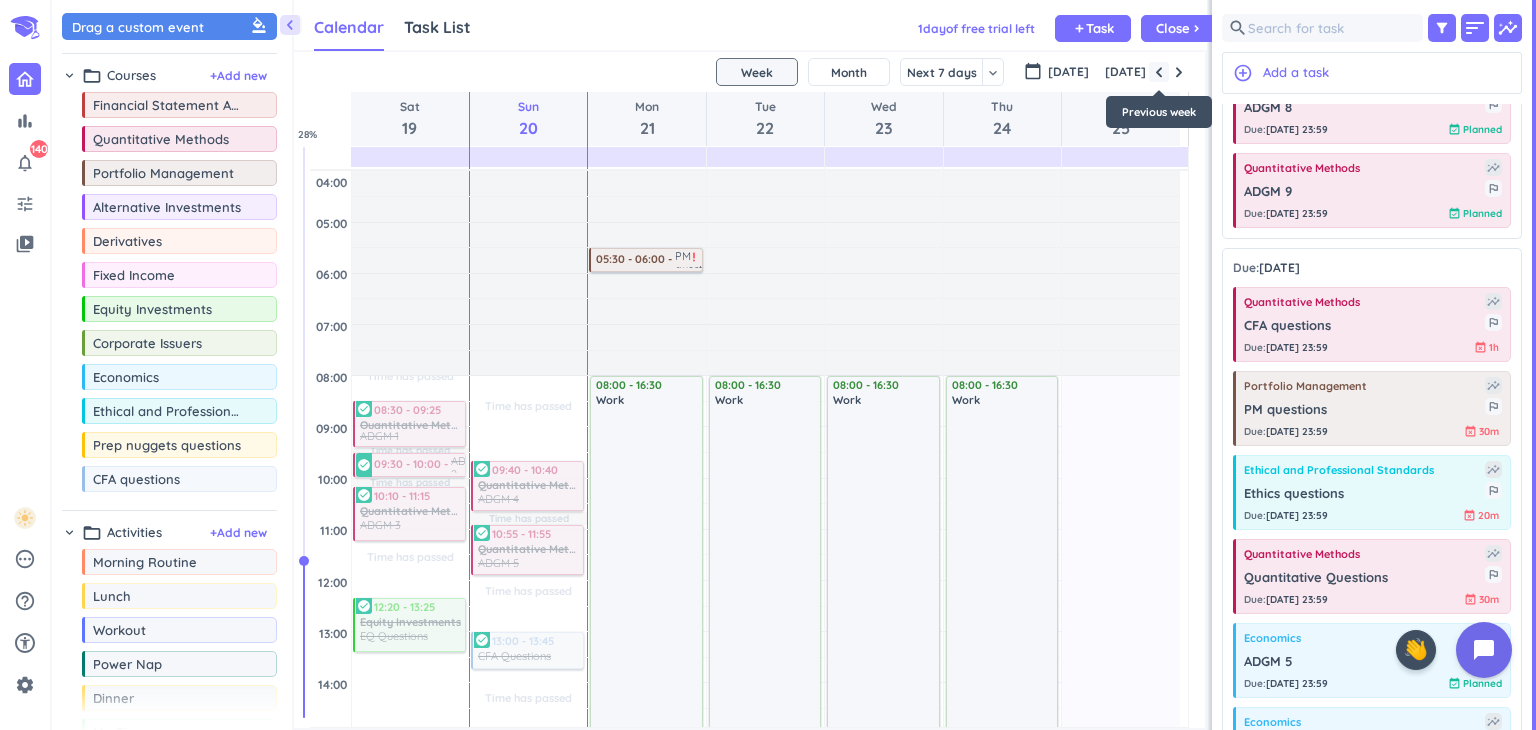 scroll, scrollTop: 104, scrollLeft: 0, axis: vertical 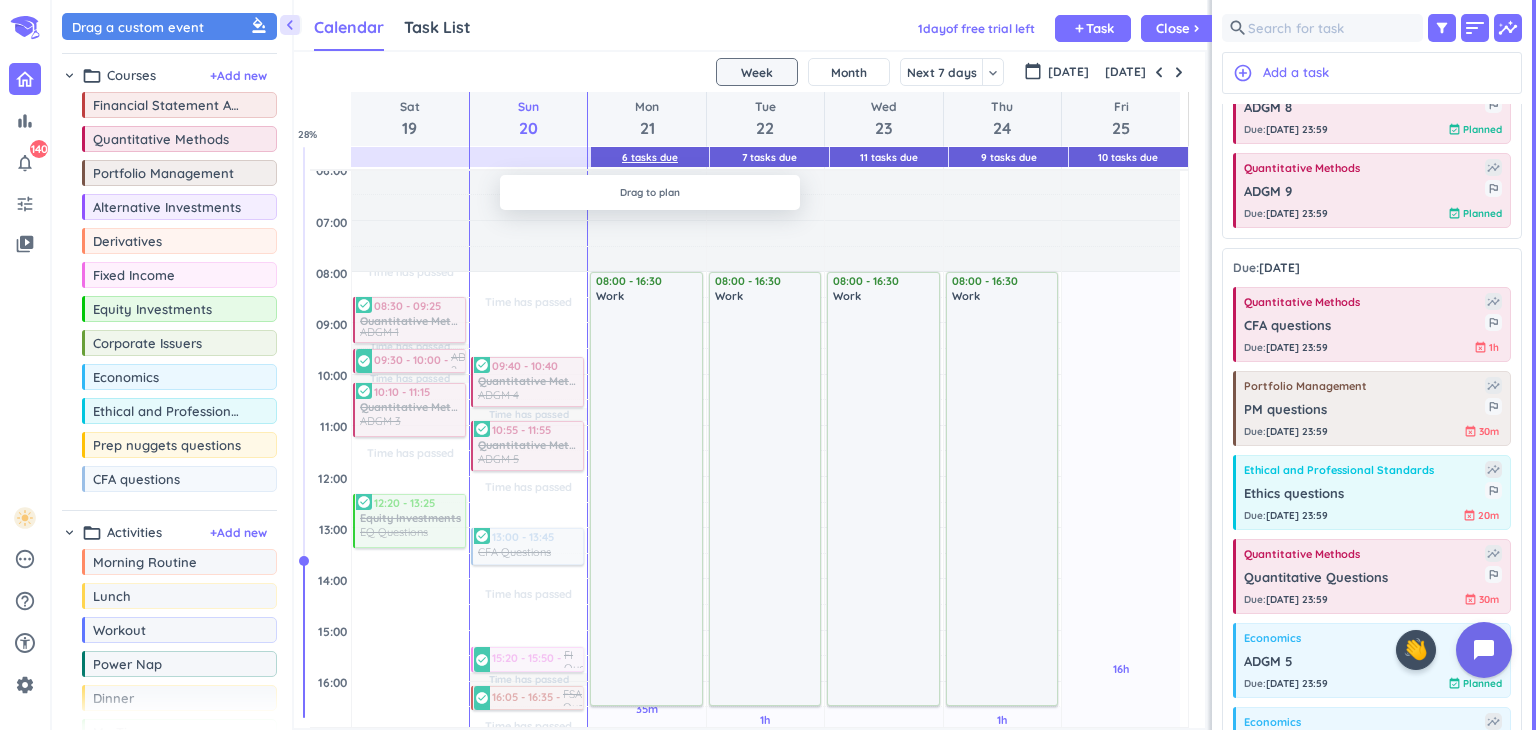 click on "6   Tasks   Due" at bounding box center (650, 157) 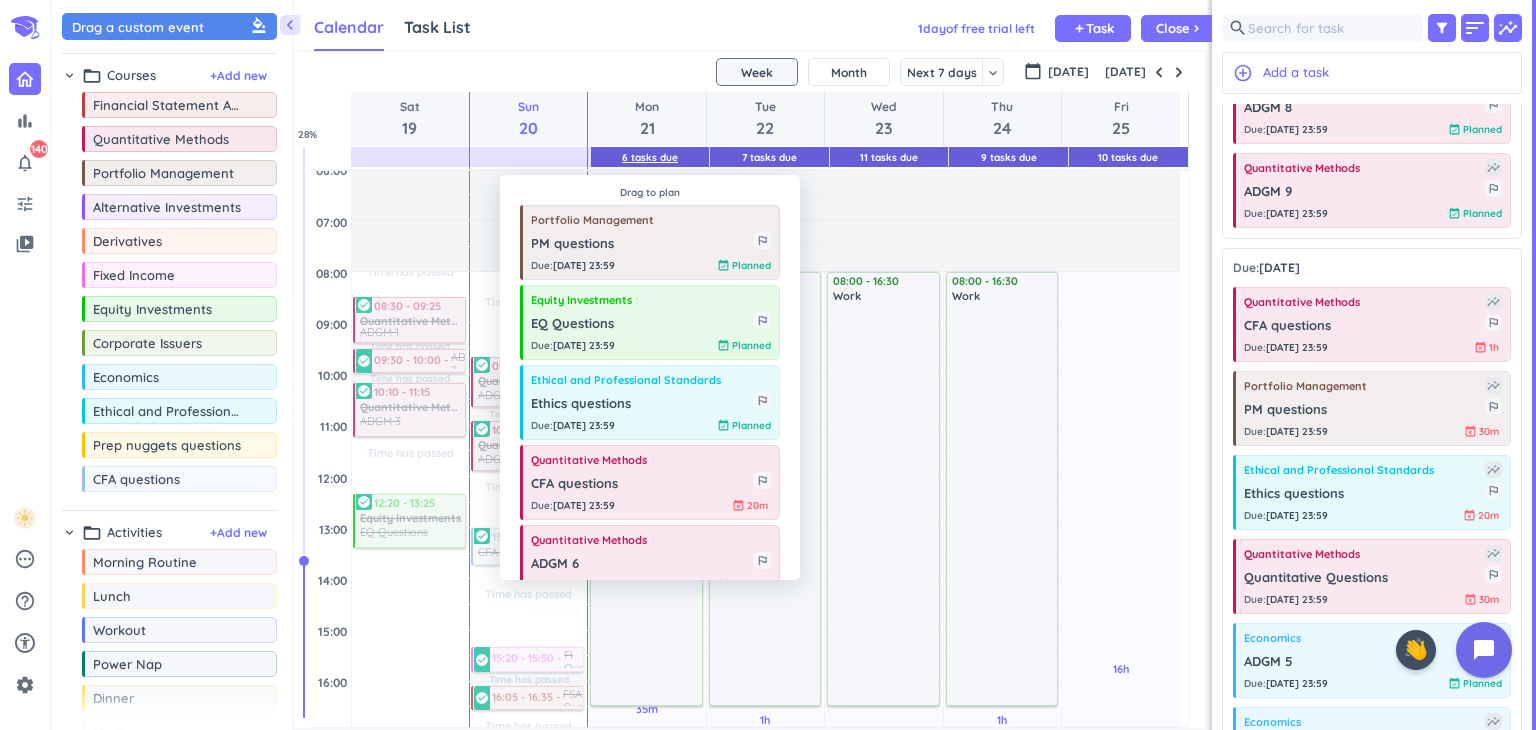 click on "6   Tasks   Due" at bounding box center [650, 157] 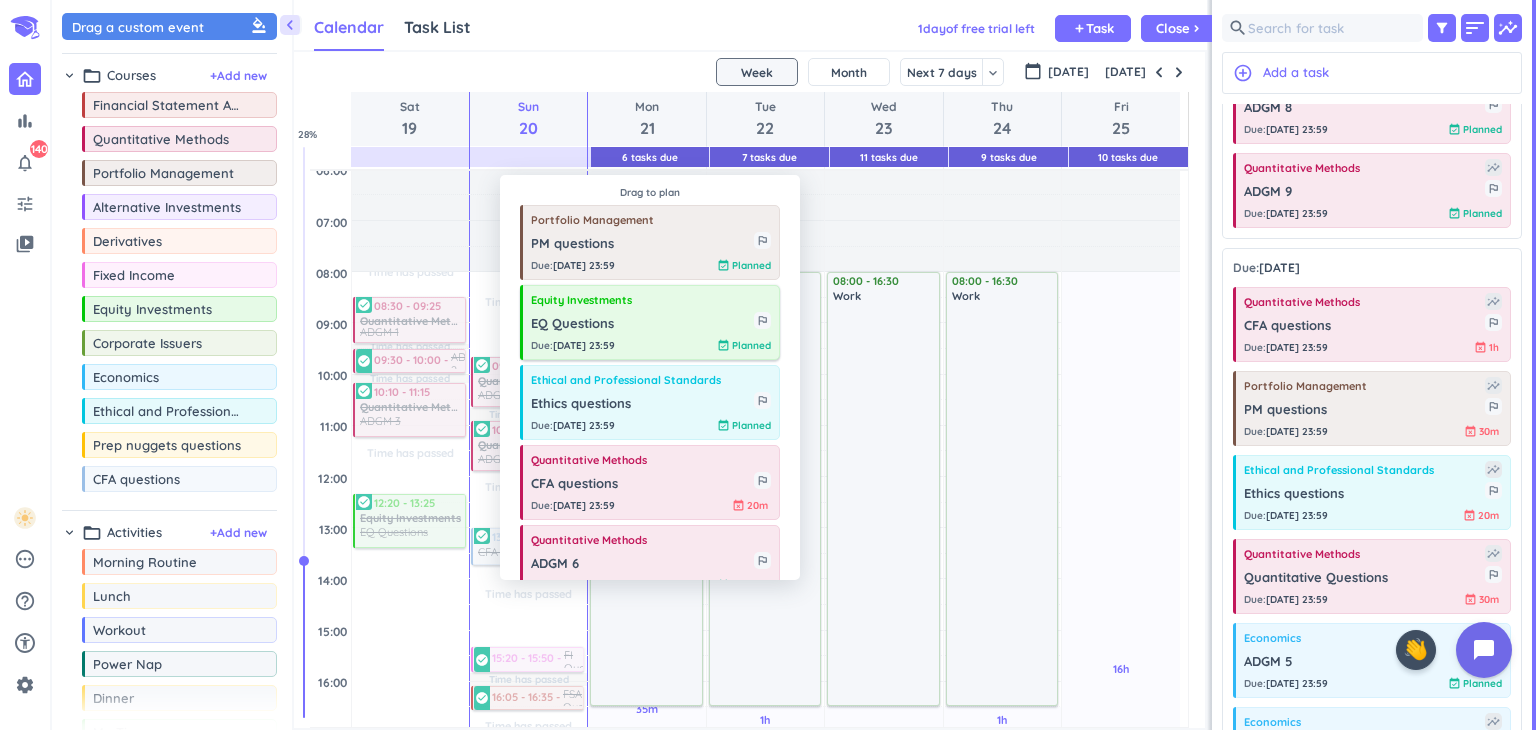 scroll, scrollTop: 120, scrollLeft: 0, axis: vertical 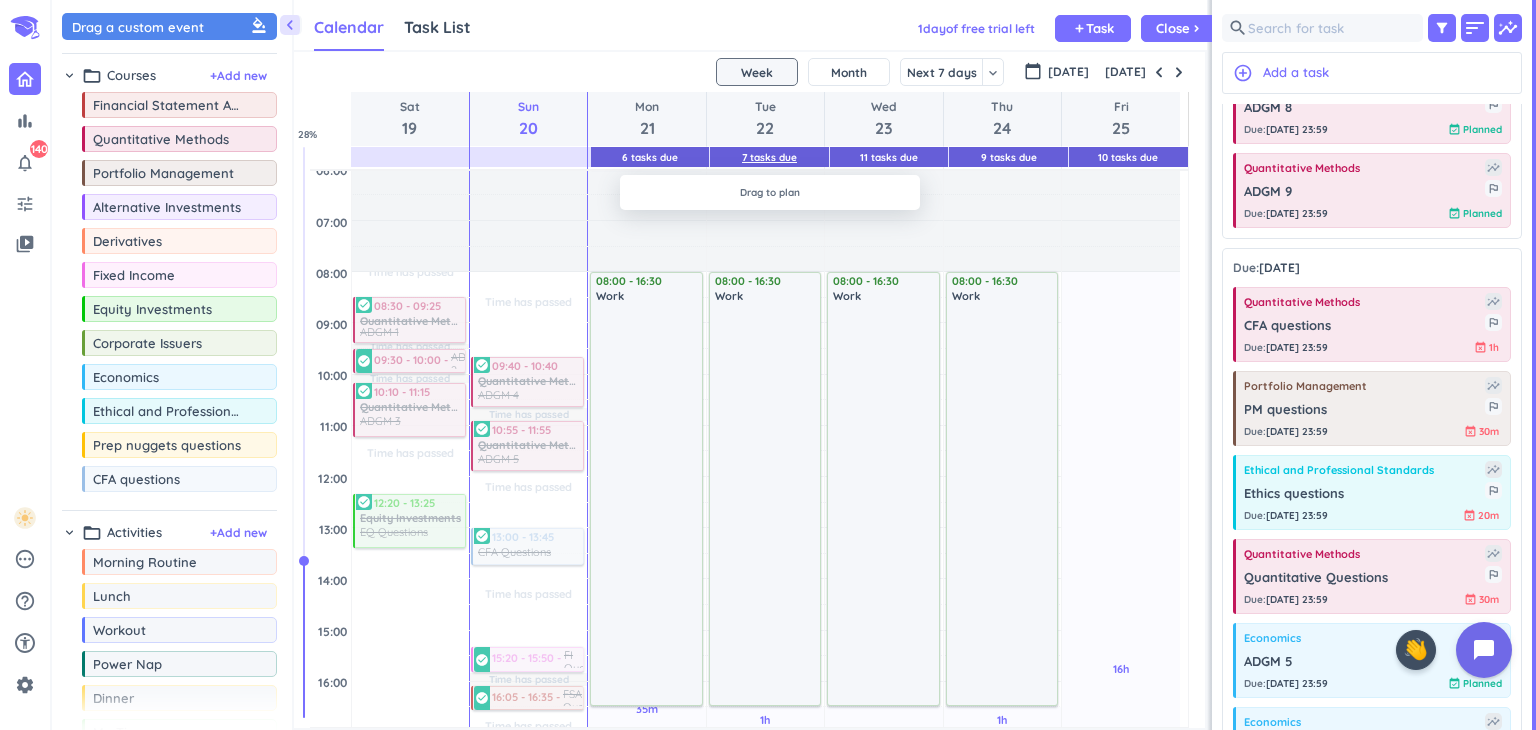click on "7   Tasks   Due" at bounding box center (769, 157) 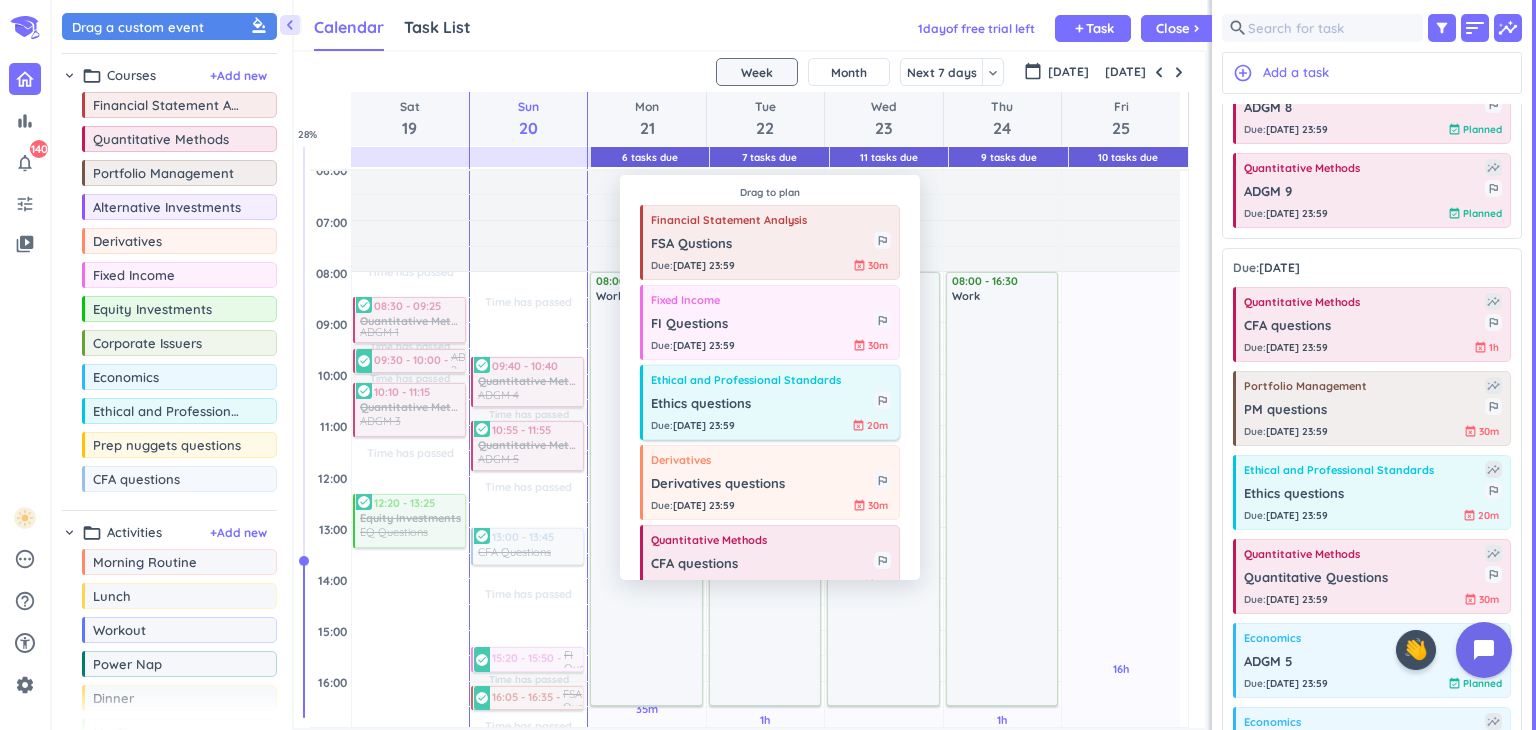scroll, scrollTop: 200, scrollLeft: 0, axis: vertical 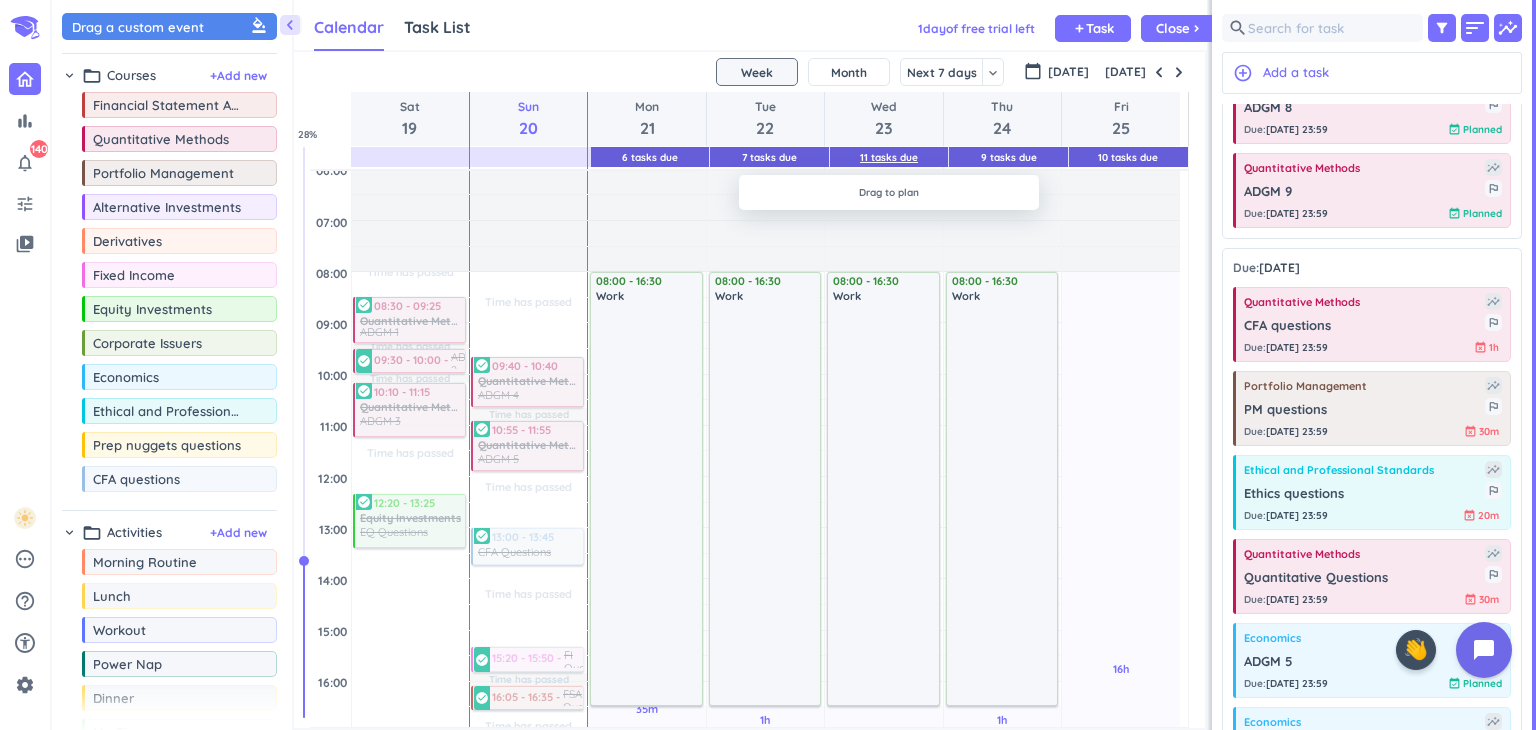 click on "11   Tasks   Due" at bounding box center [889, 157] 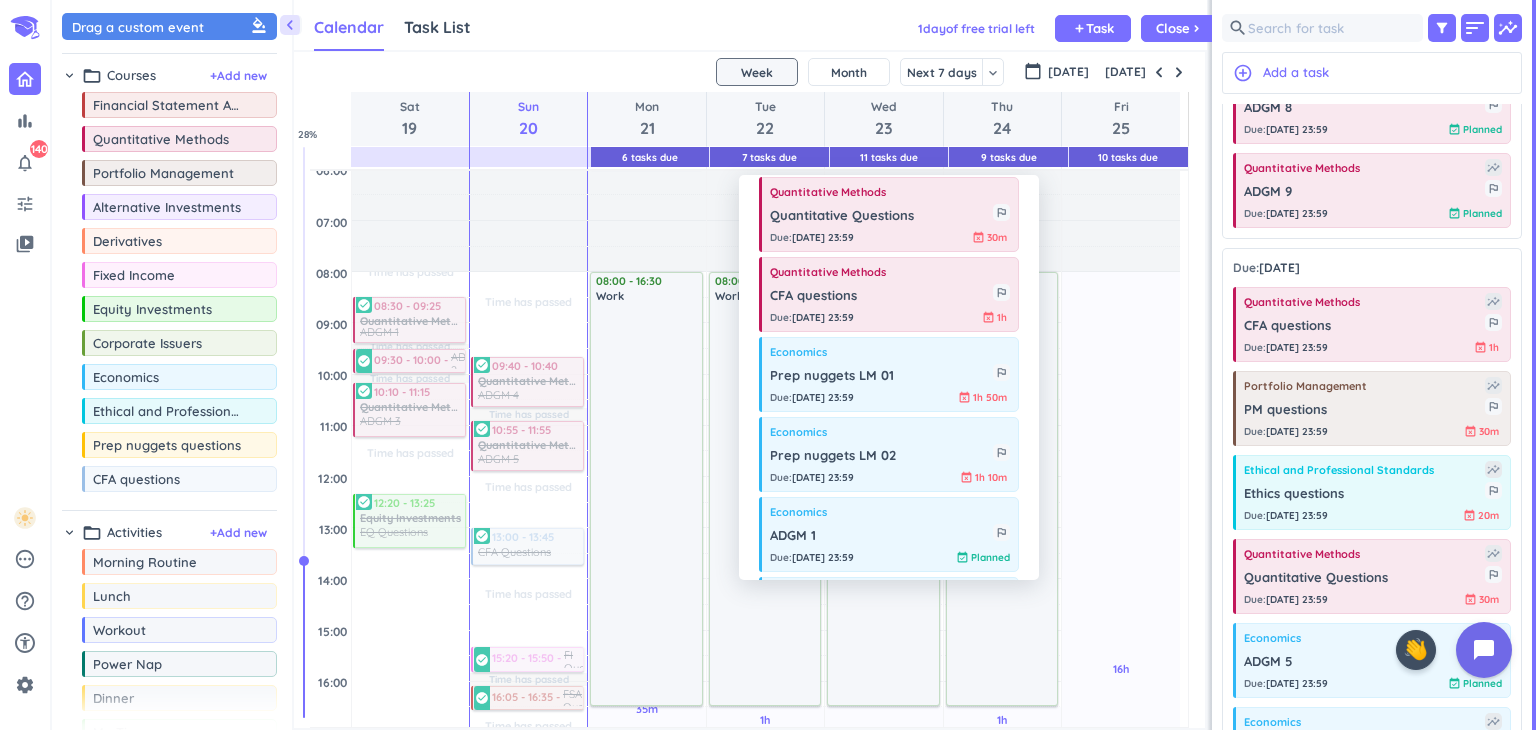 scroll, scrollTop: 0, scrollLeft: 0, axis: both 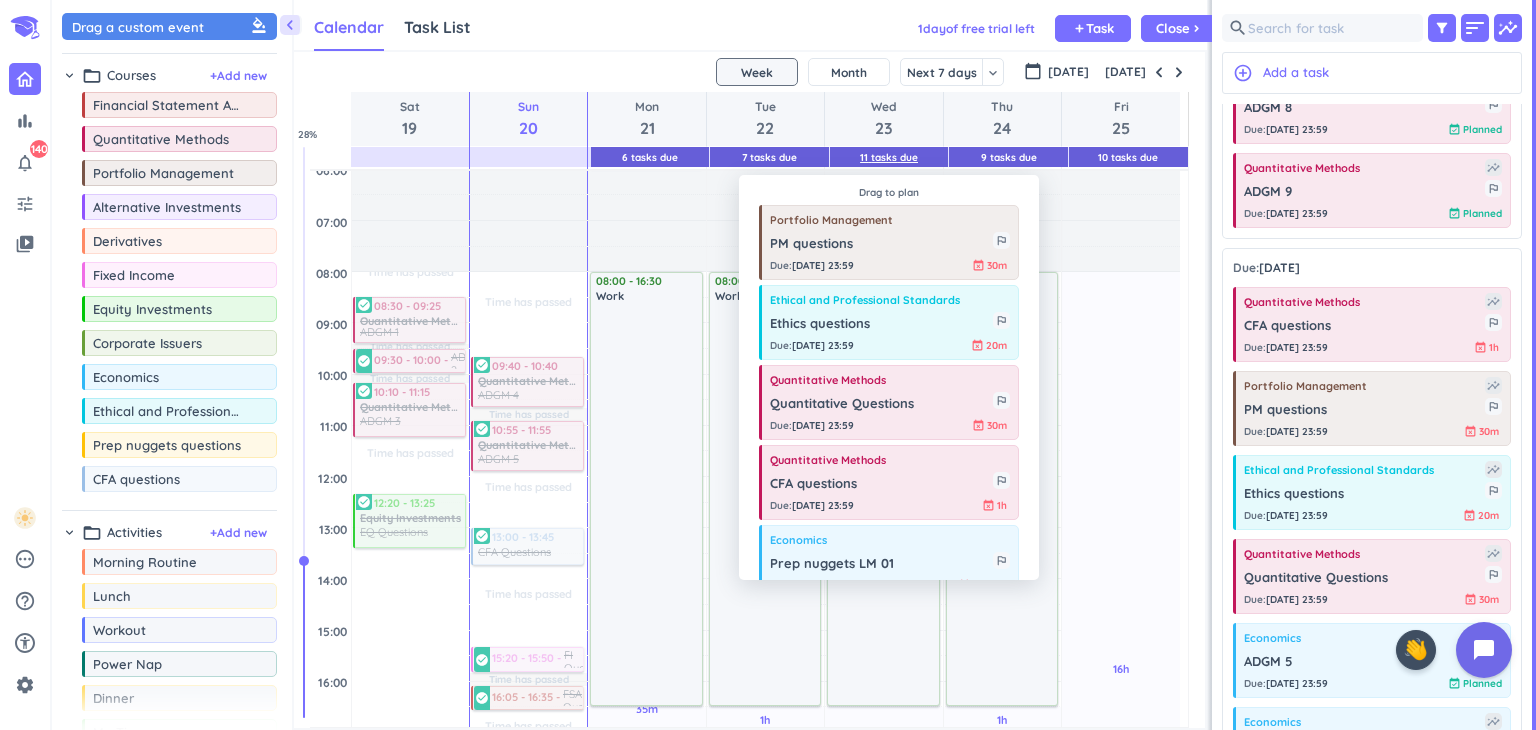 click on "11   Tasks   Due" at bounding box center [889, 157] 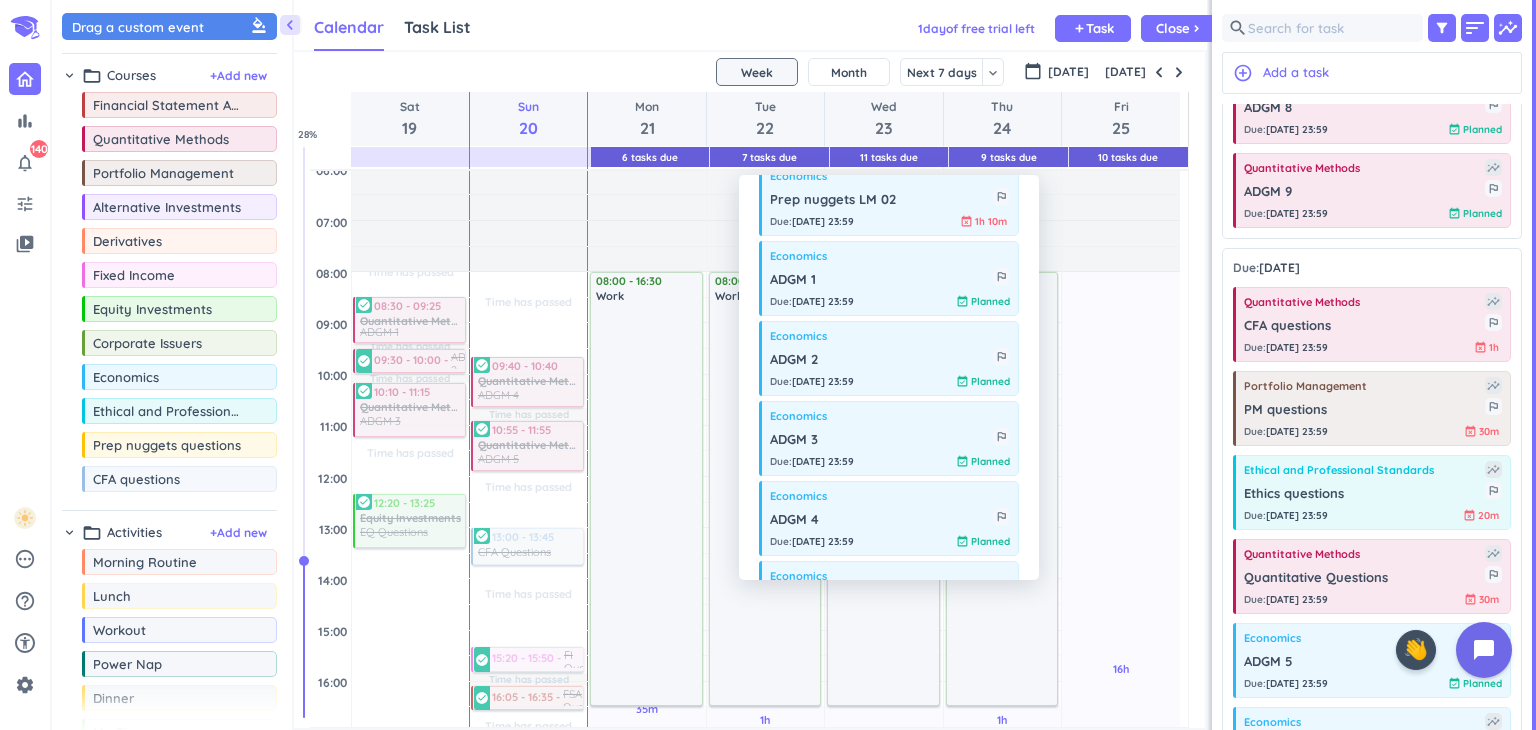 scroll, scrollTop: 518, scrollLeft: 0, axis: vertical 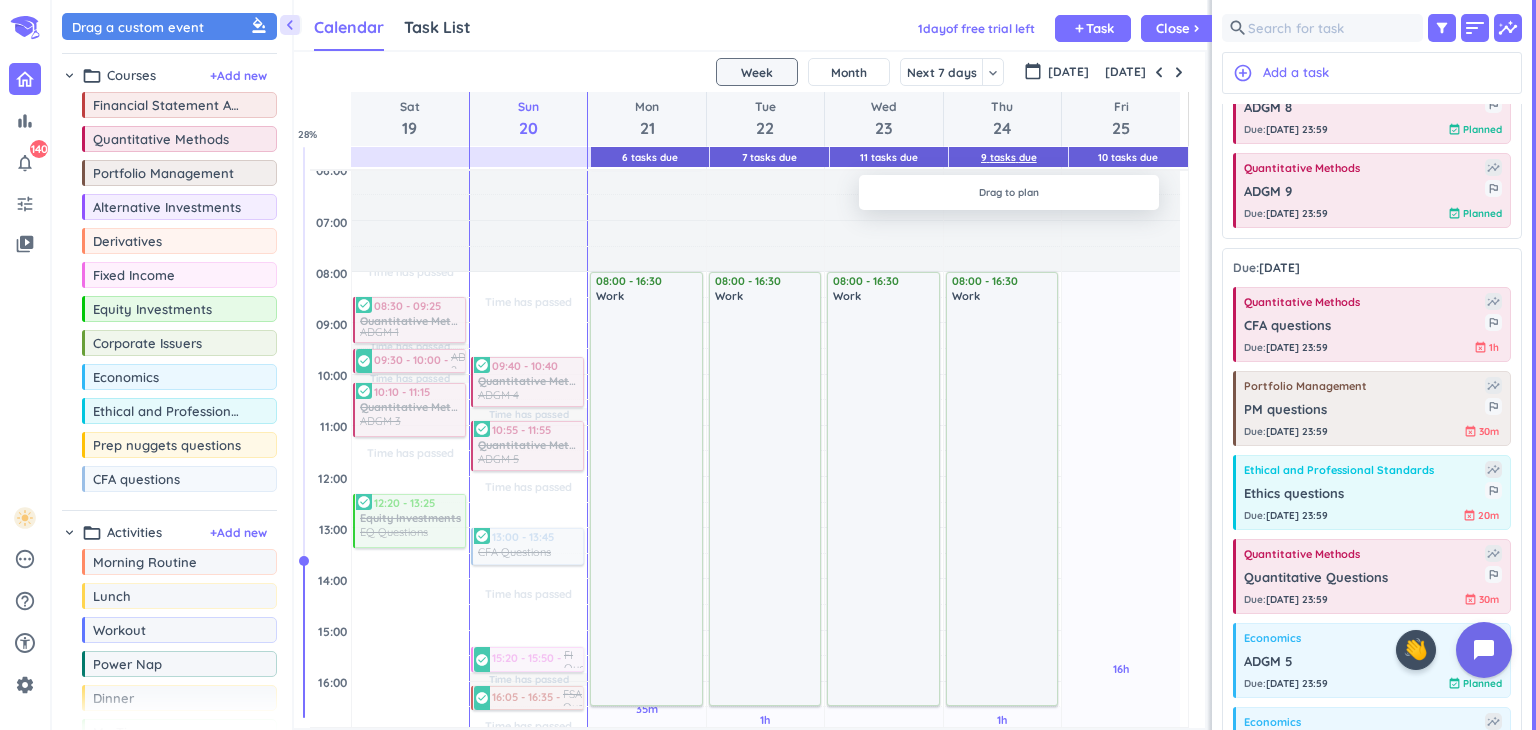 click on "9   Tasks   Due" at bounding box center [1009, 157] 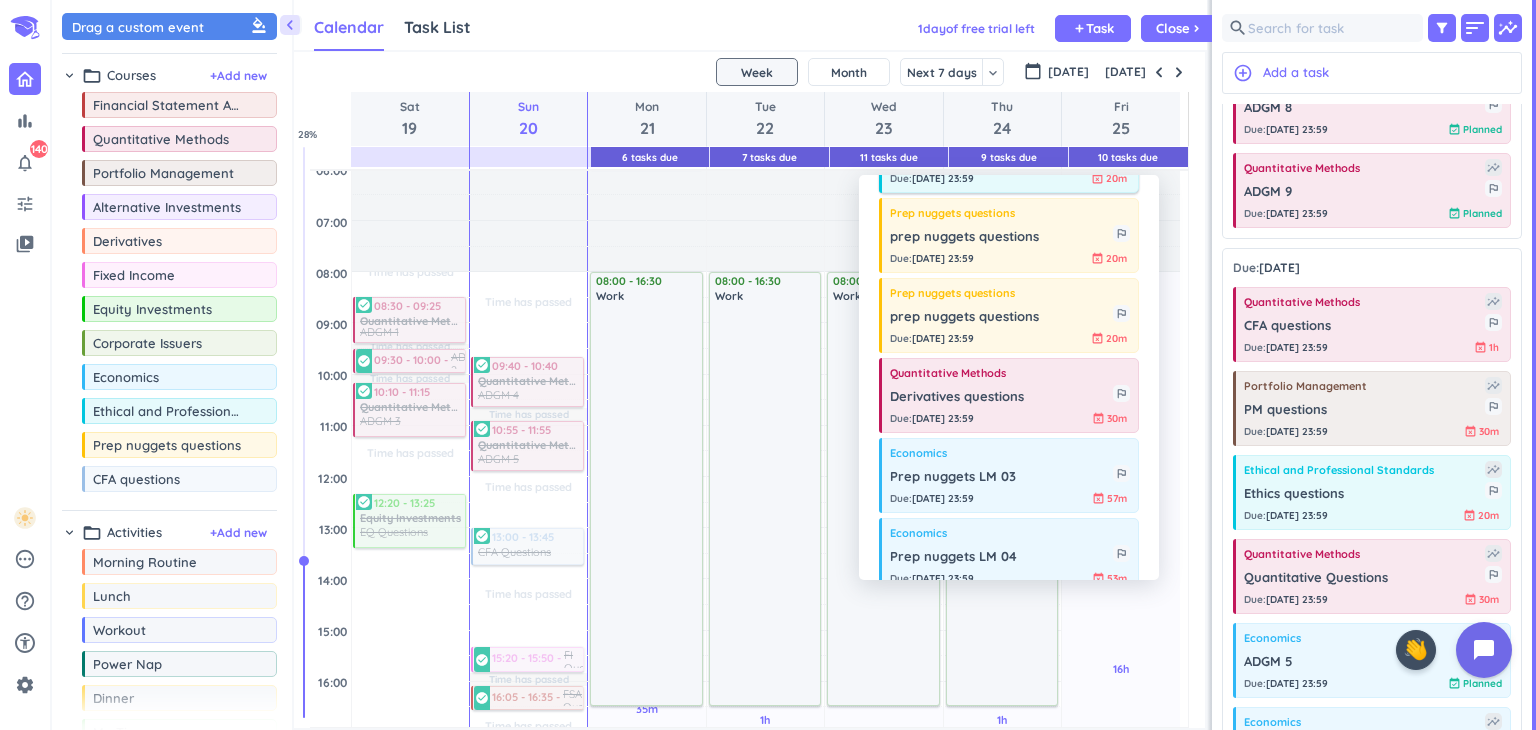 scroll, scrollTop: 328, scrollLeft: 0, axis: vertical 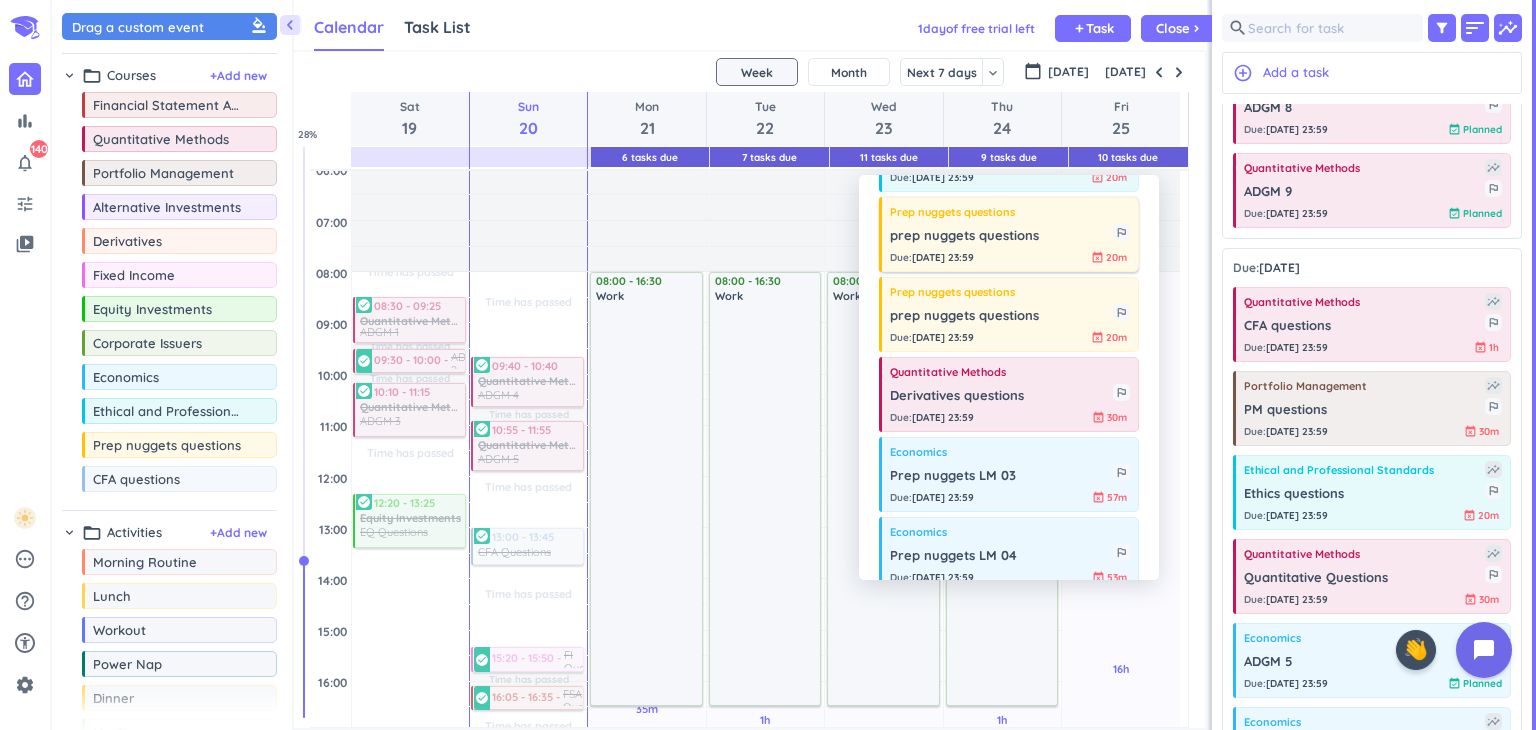 click on "Prep nuggets questions prep nuggets questions outlined_flag Due :  [DATE] 23:59 event_busy 20m" at bounding box center [1009, 234] 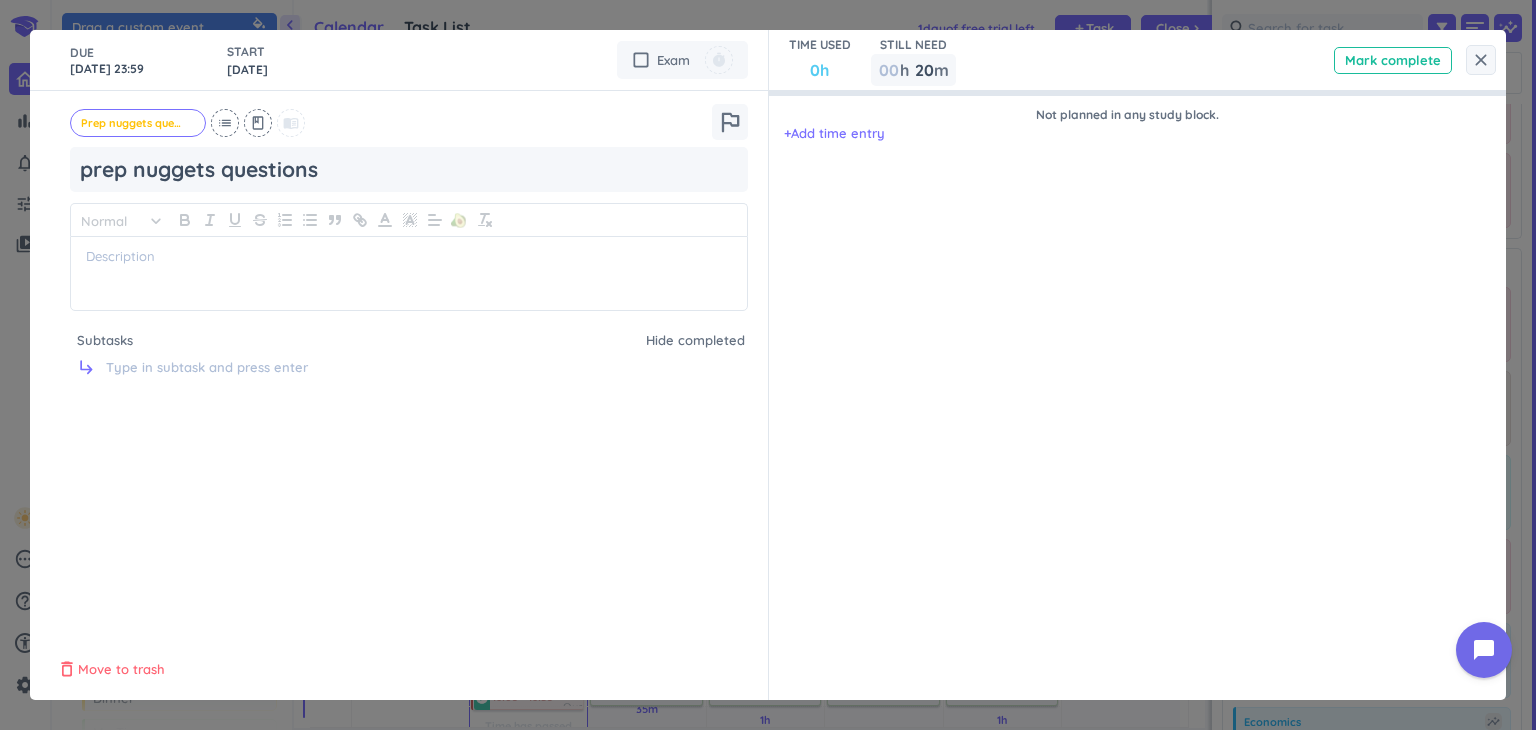 click on "Move to trash" at bounding box center [121, 670] 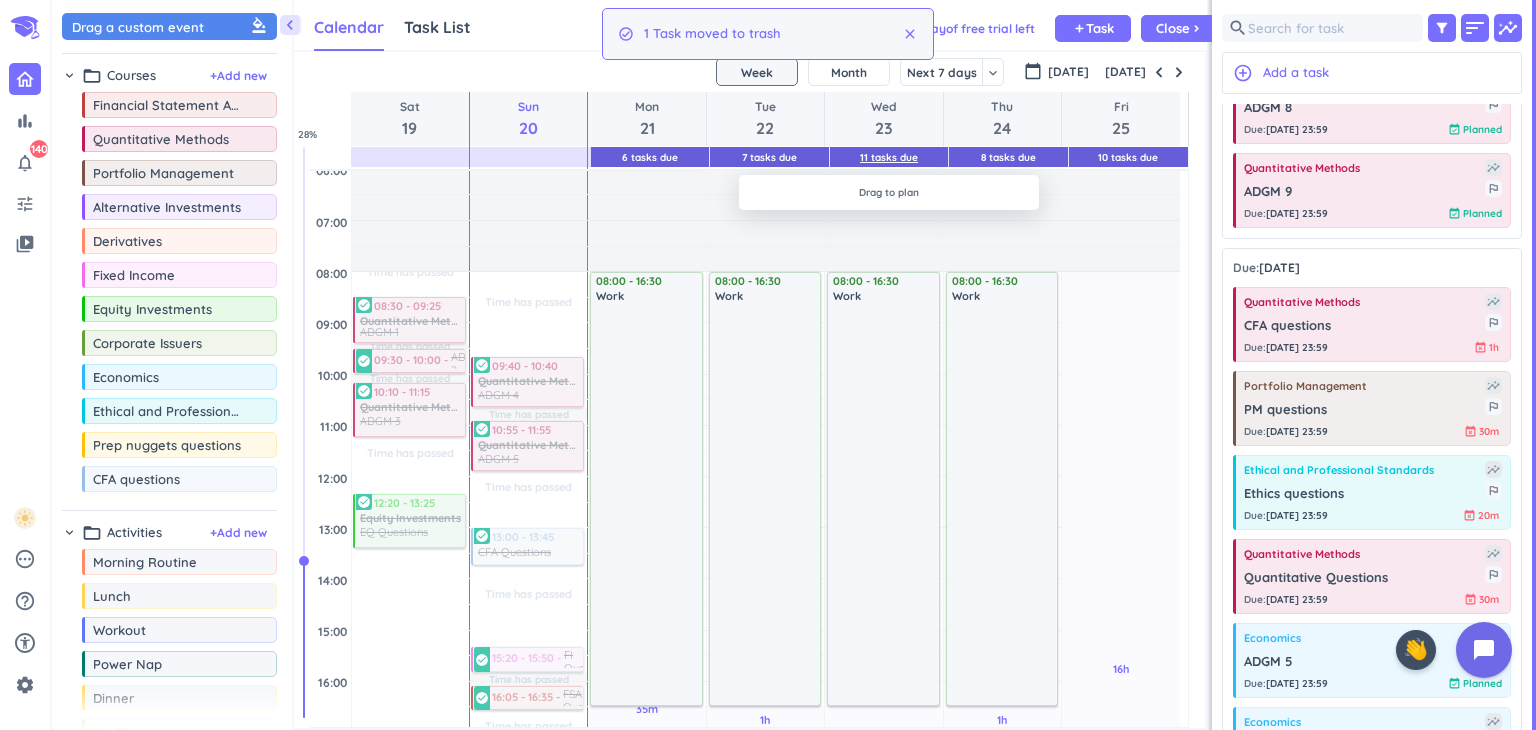 click on "11   Tasks   Due" at bounding box center (889, 157) 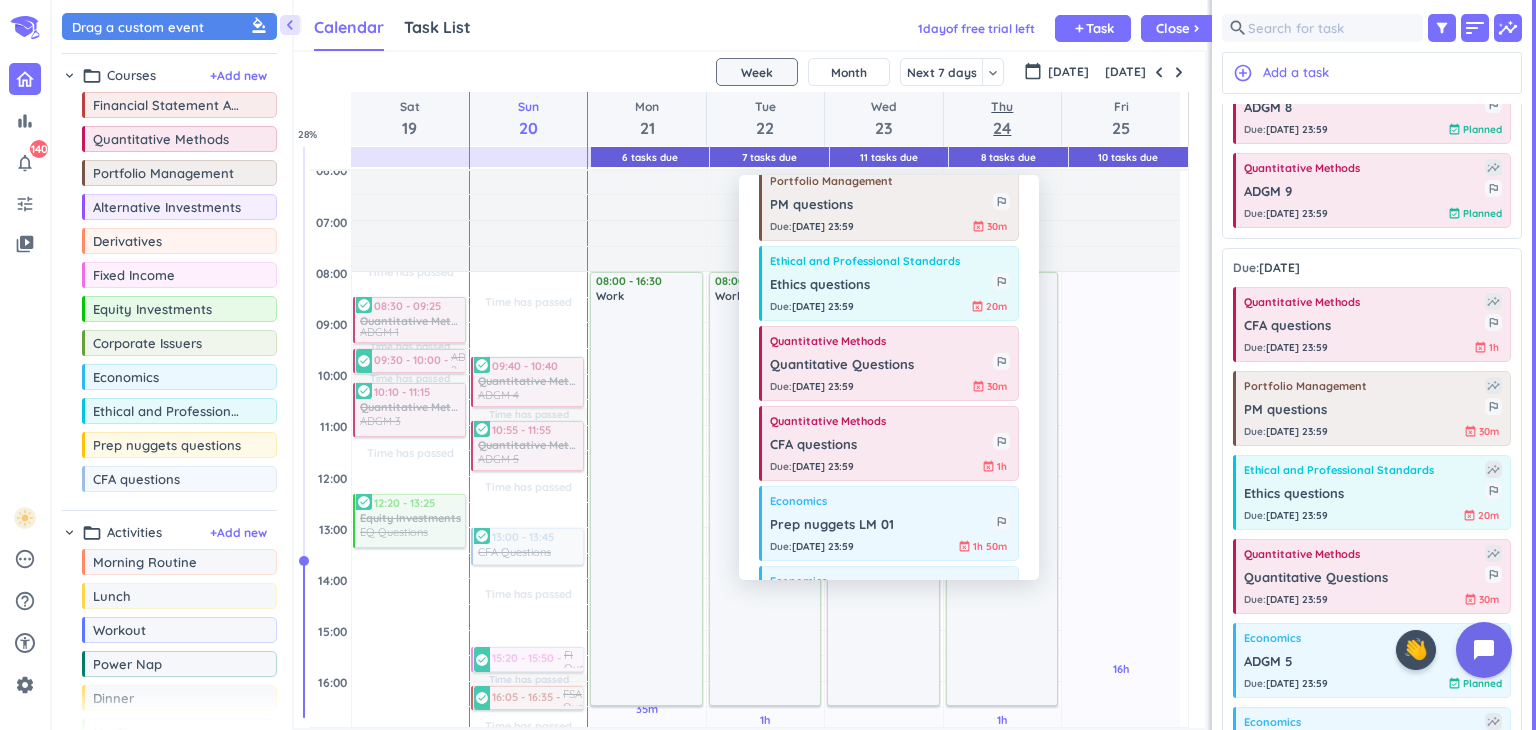 scroll, scrollTop: 0, scrollLeft: 0, axis: both 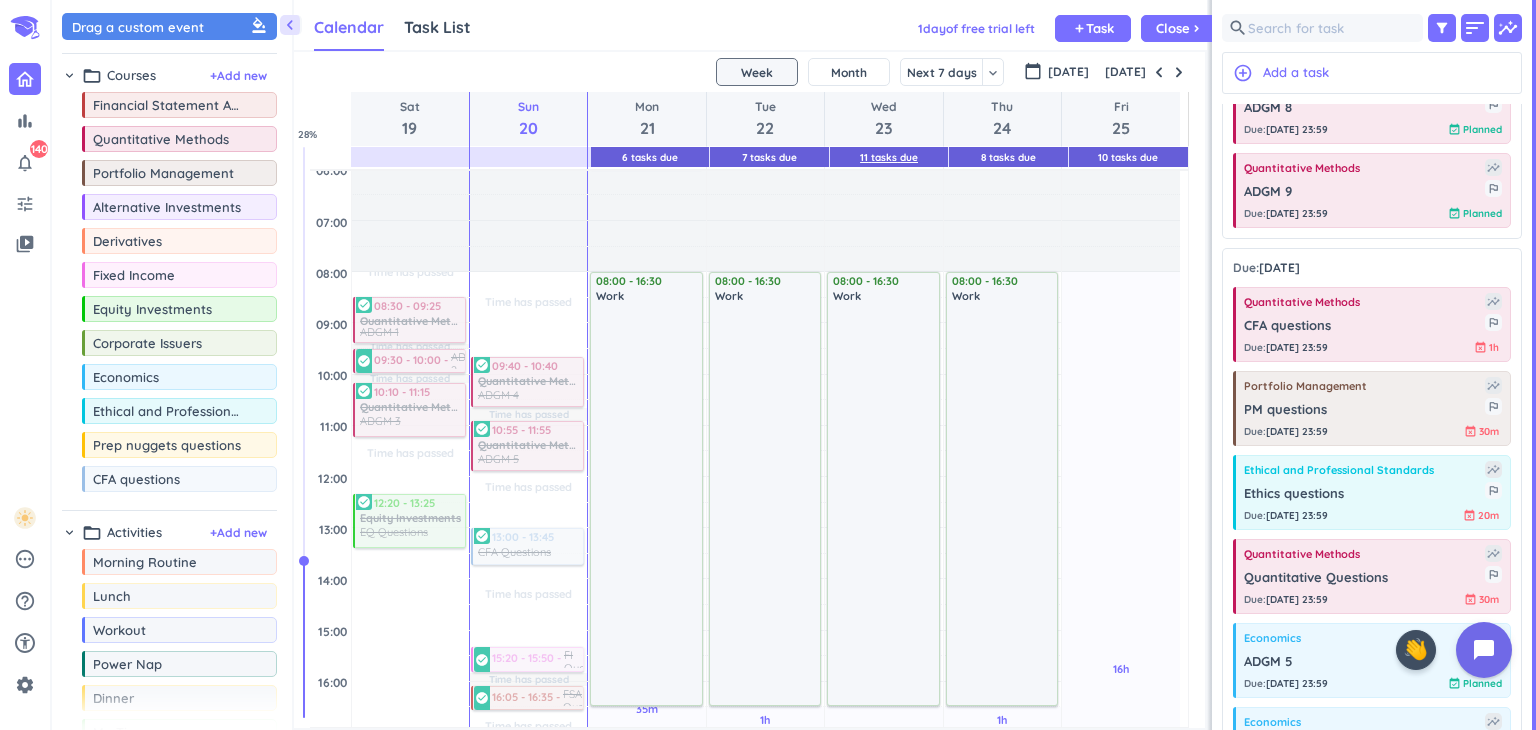 click on "11   Tasks   Due" at bounding box center [889, 157] 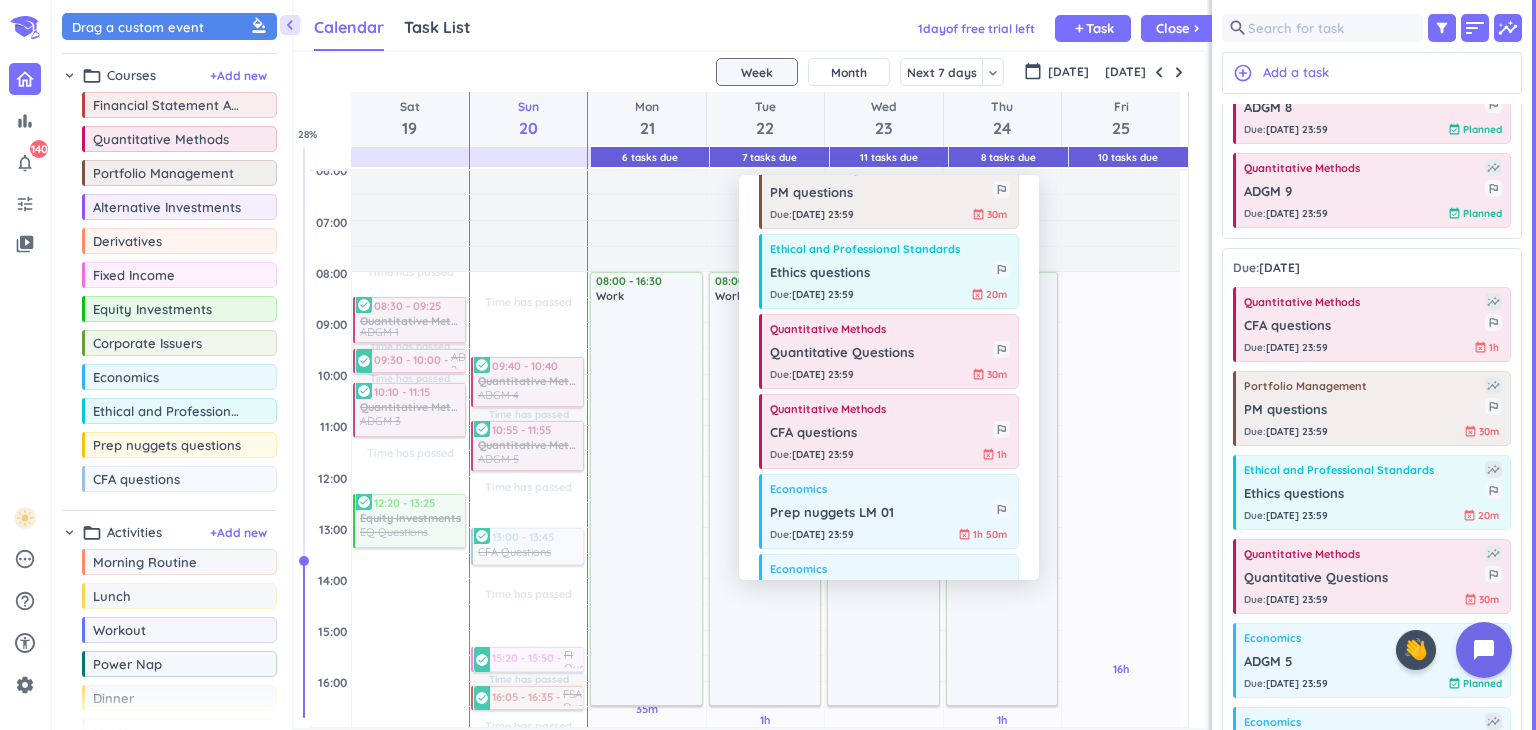 scroll, scrollTop: 0, scrollLeft: 0, axis: both 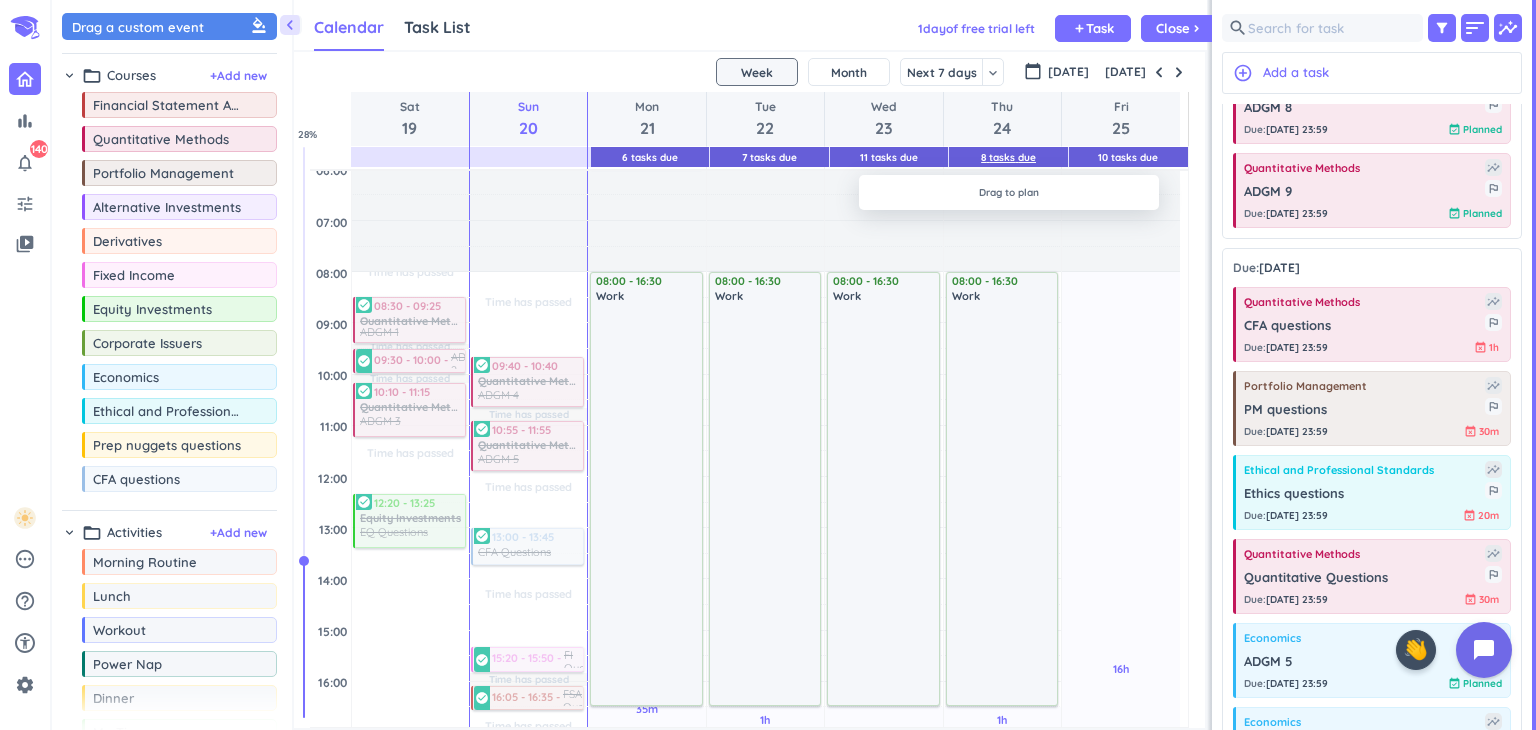 click on "8   Tasks   Due" at bounding box center [1008, 157] 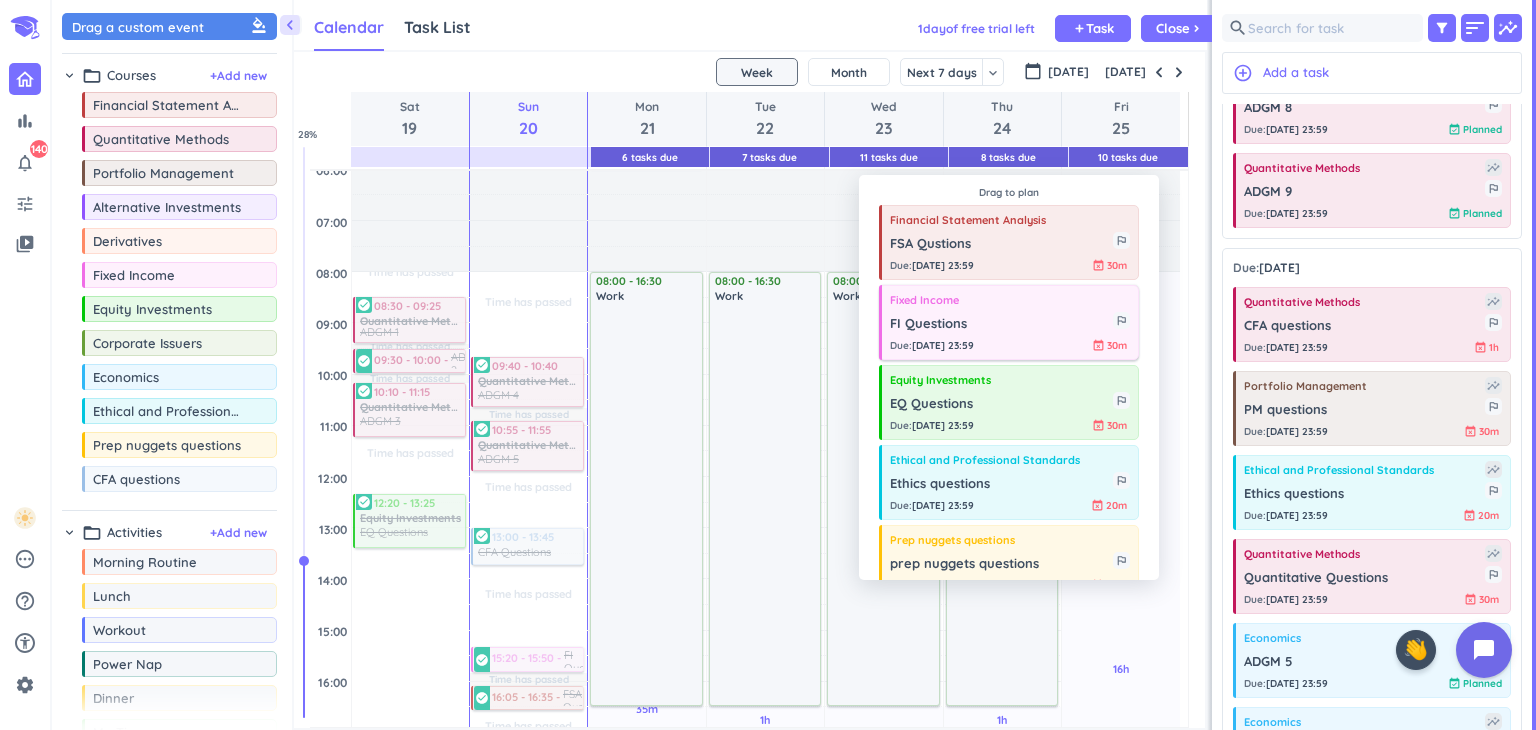 scroll, scrollTop: 280, scrollLeft: 0, axis: vertical 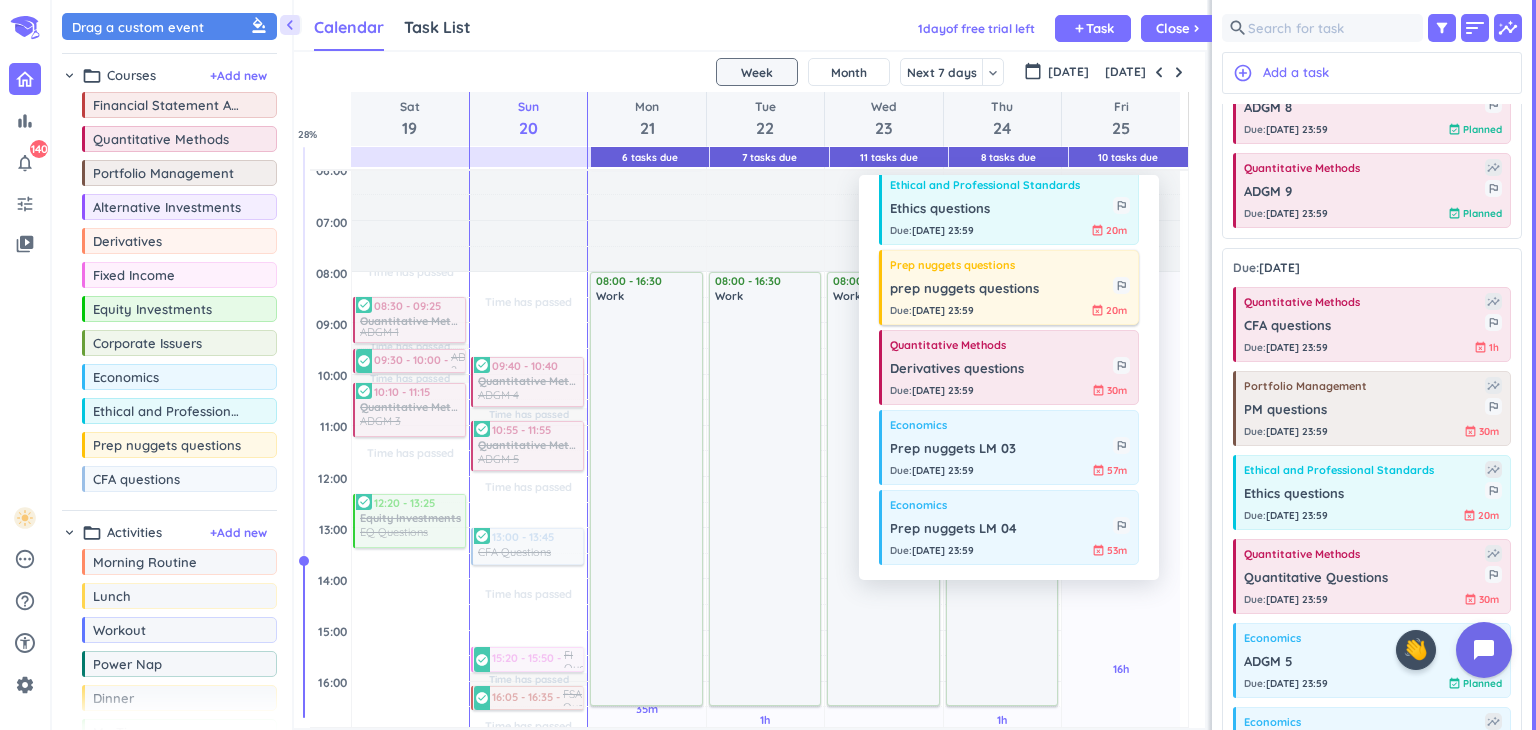 click on "prep nuggets questions" at bounding box center (1001, 289) 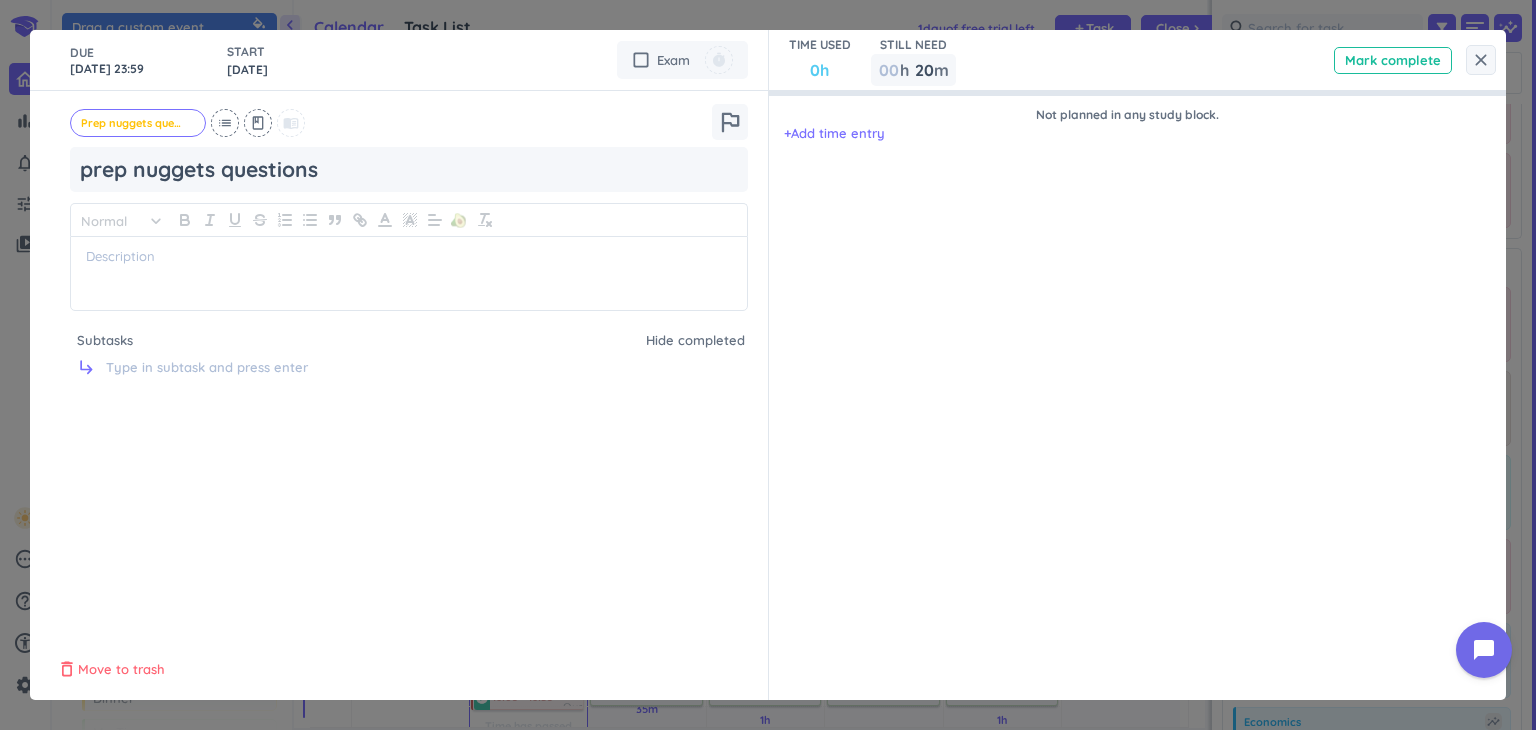 click on "Move to trash" at bounding box center [121, 670] 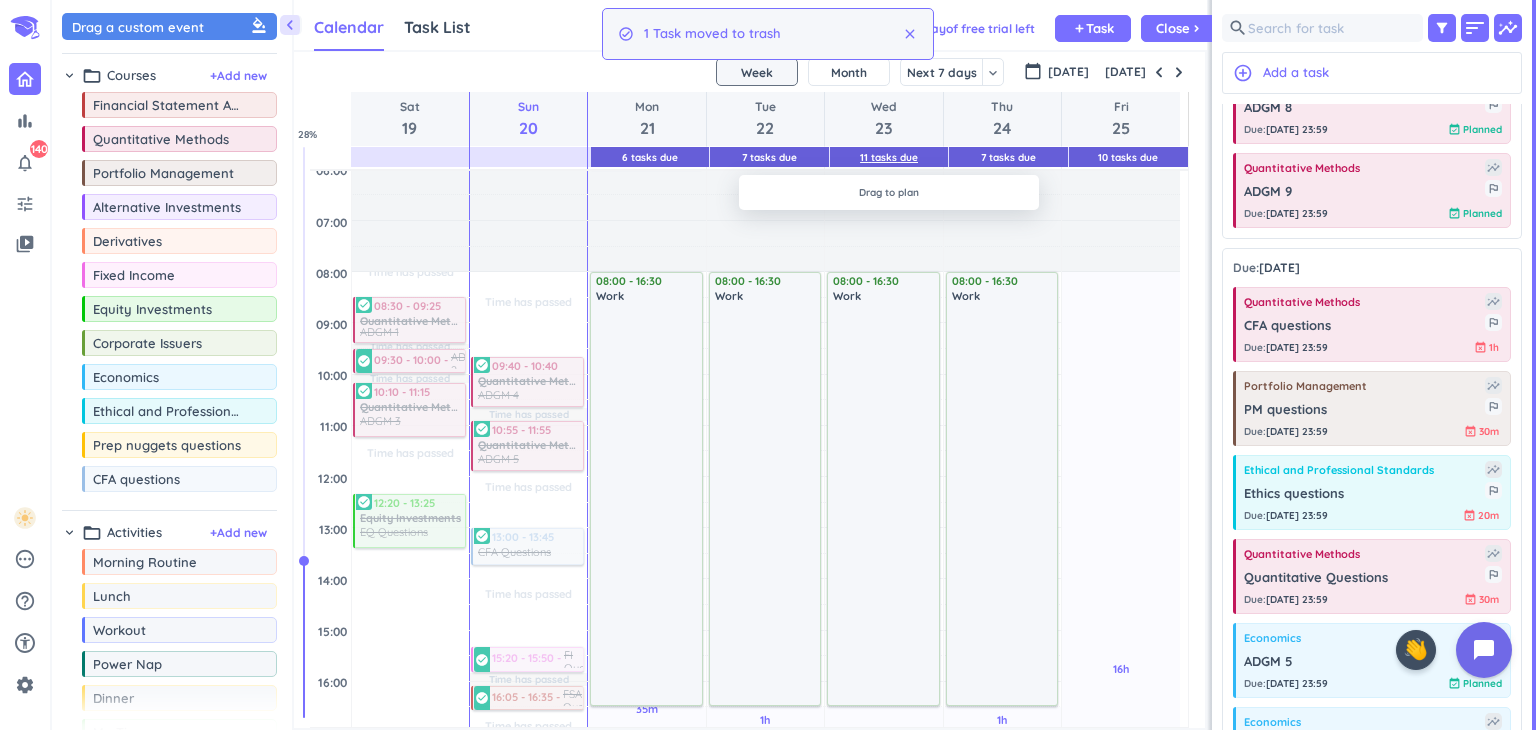 click on "11   Tasks   Due" at bounding box center (889, 157) 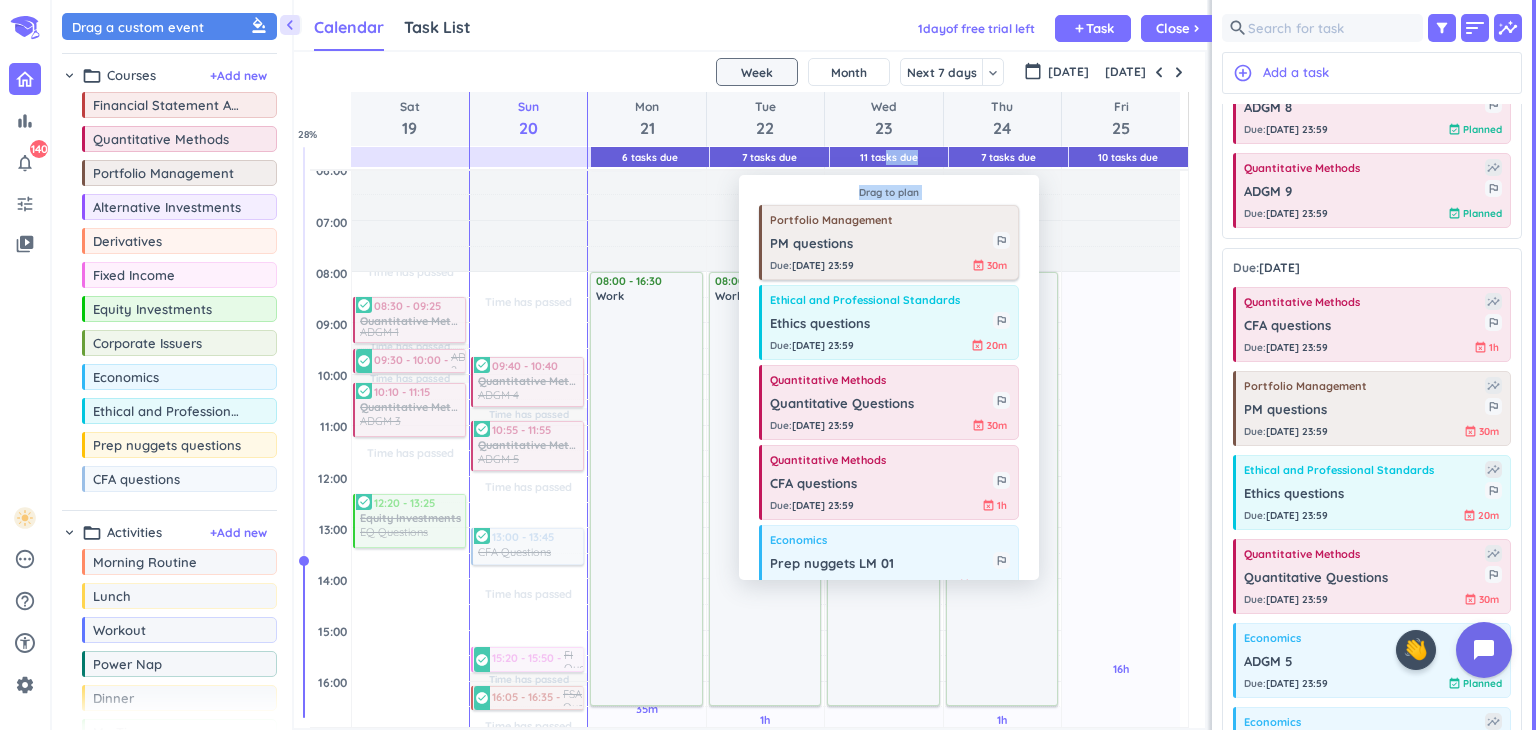 drag, startPoint x: 886, startPoint y: 157, endPoint x: 898, endPoint y: 270, distance: 113.63538 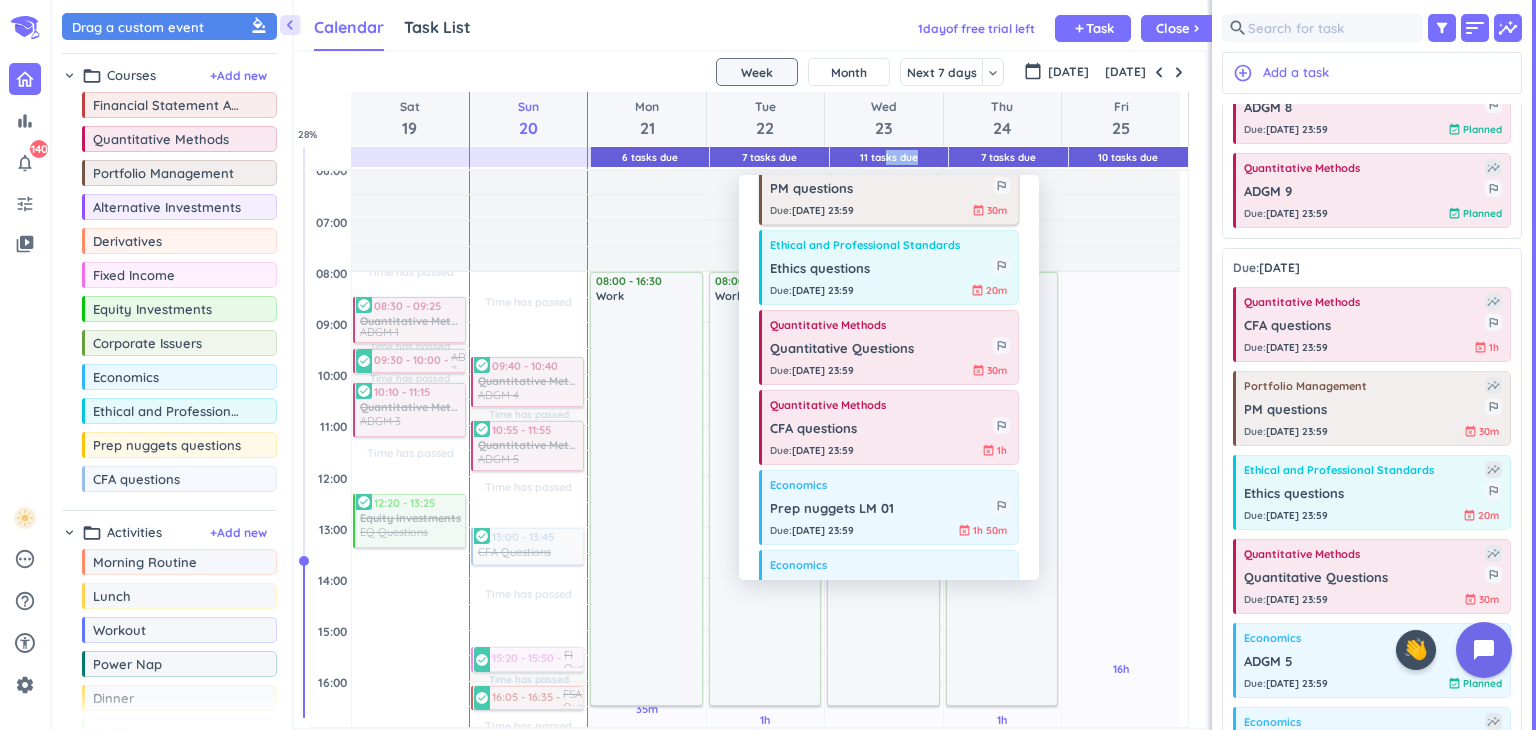 scroll, scrollTop: 0, scrollLeft: 0, axis: both 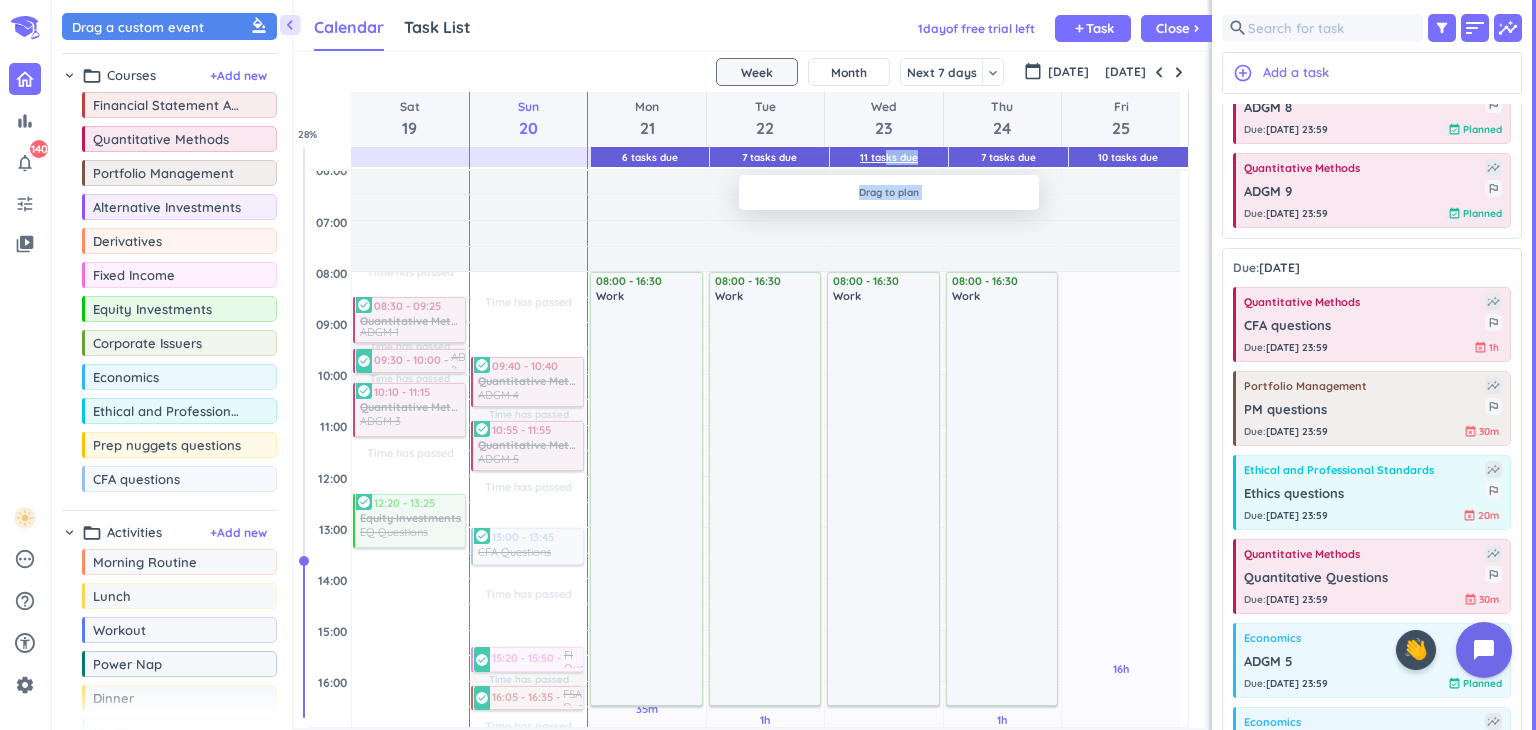 click on "11   Tasks   Due" at bounding box center [889, 157] 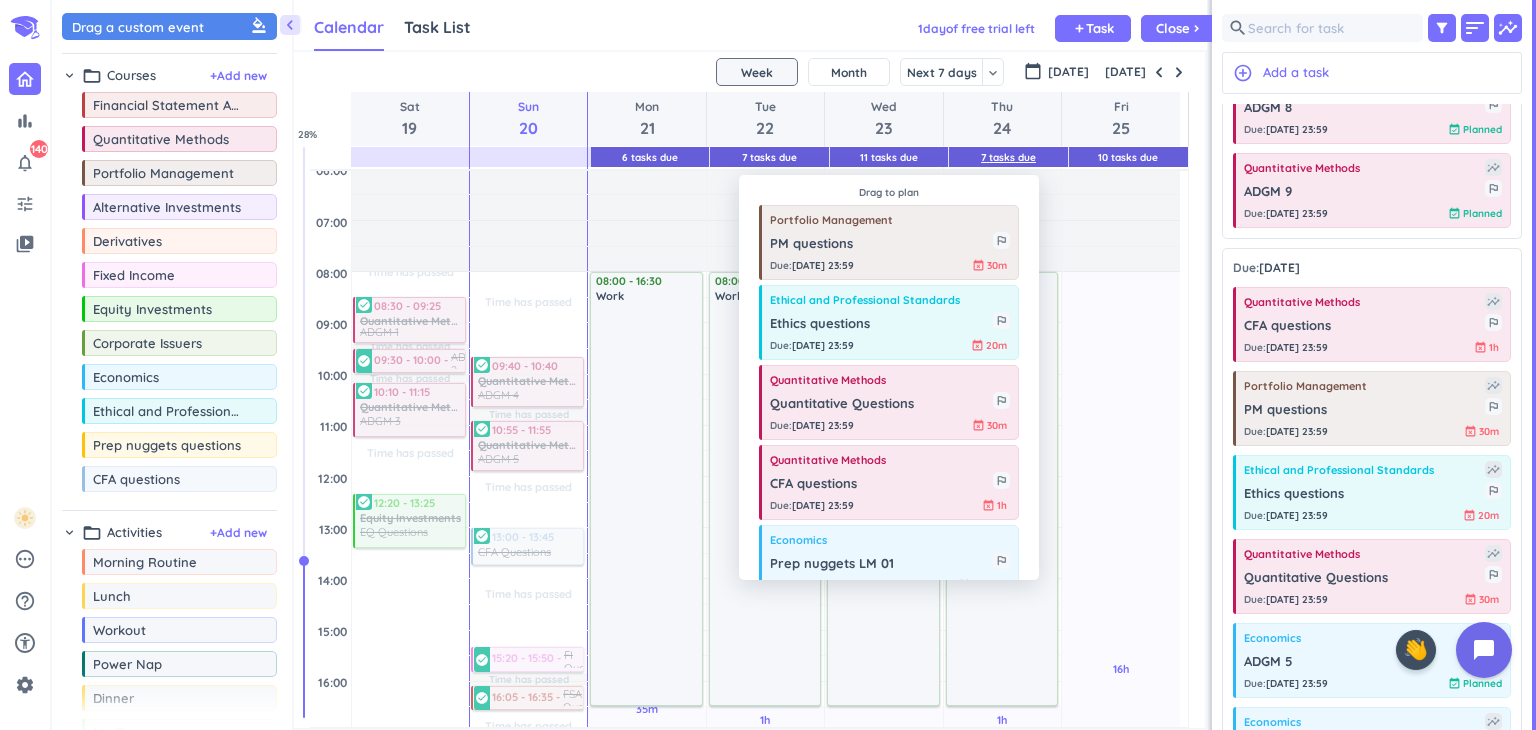 click on "7   Tasks   Due" at bounding box center (1008, 157) 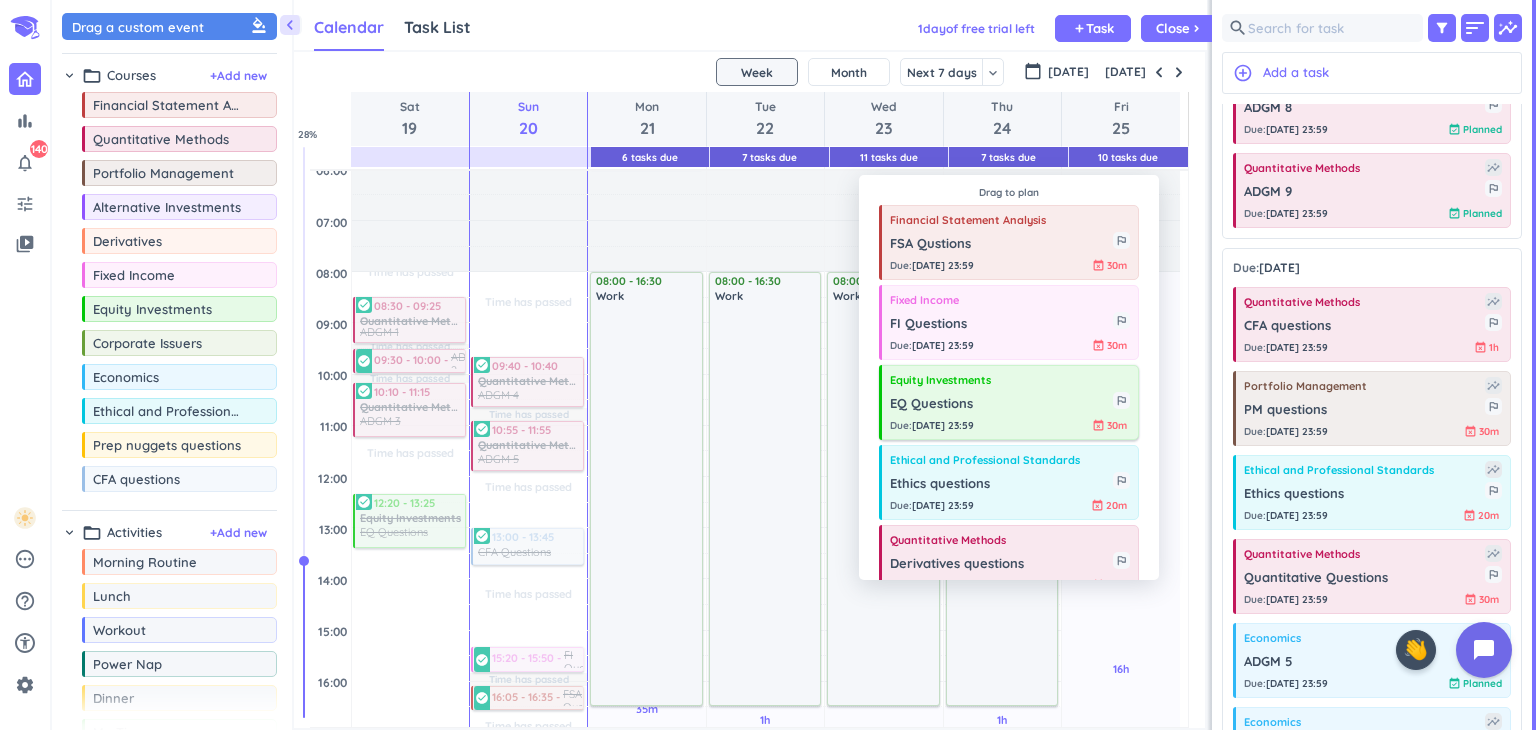 scroll, scrollTop: 200, scrollLeft: 0, axis: vertical 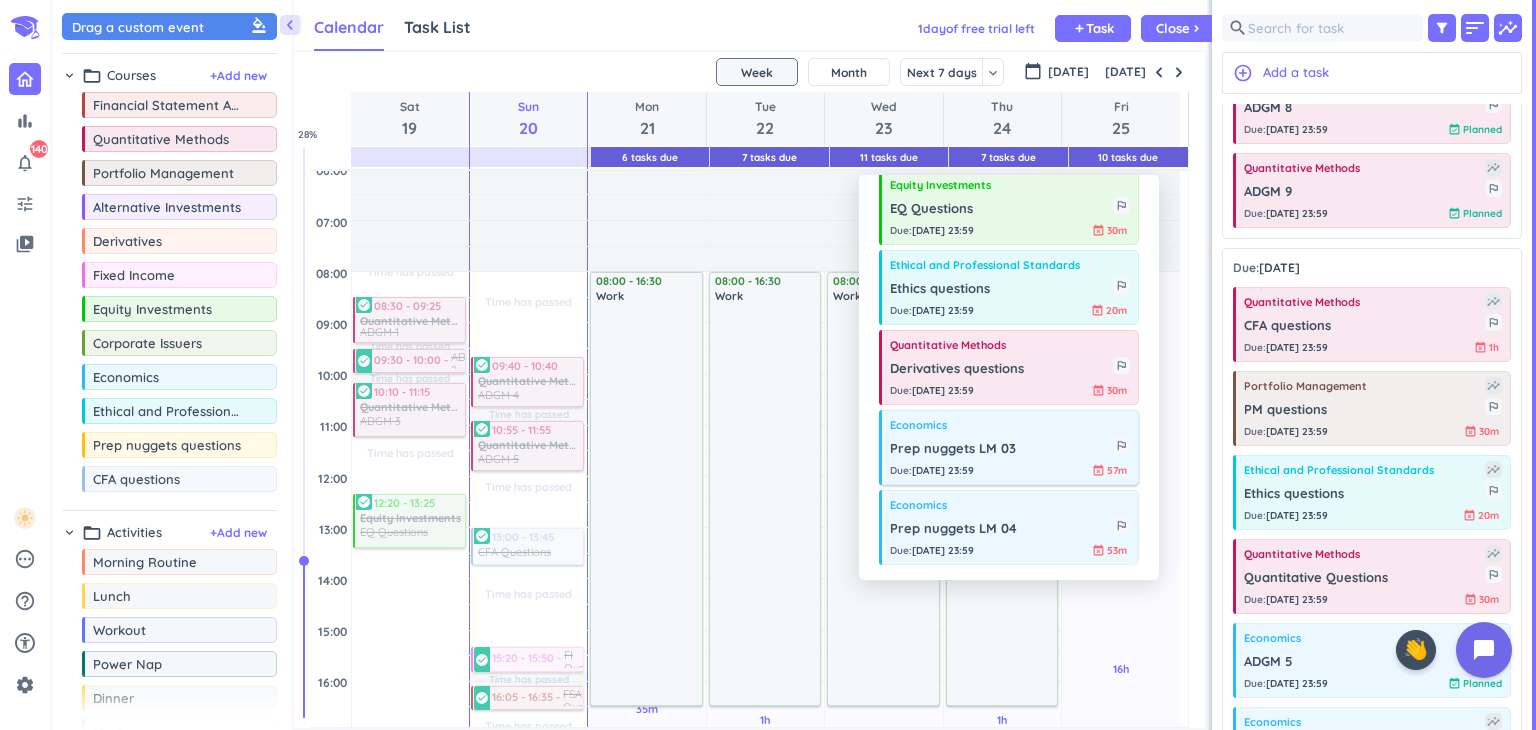click on "Prep nuggets LM 03" at bounding box center (1001, 449) 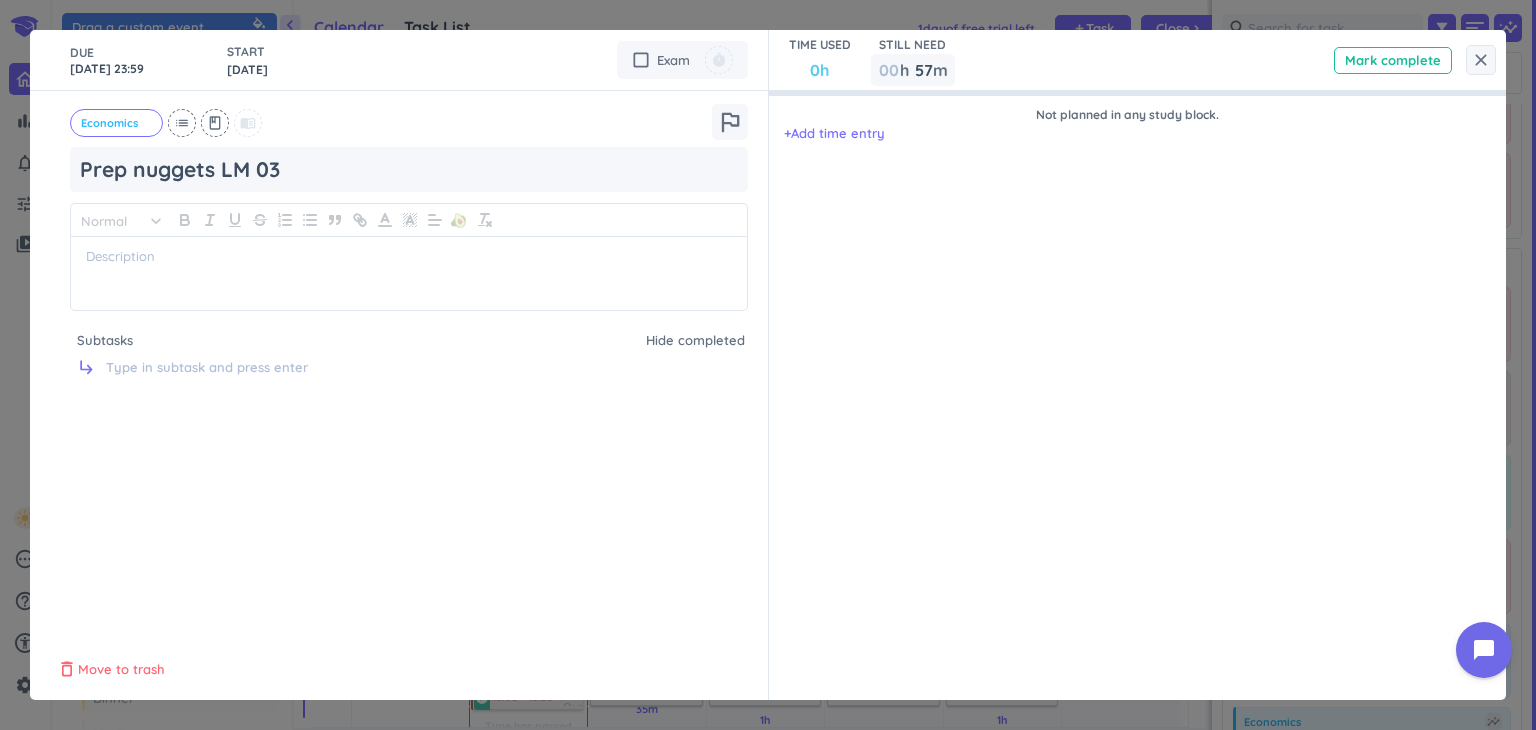 click on "Move to trash" at bounding box center (121, 670) 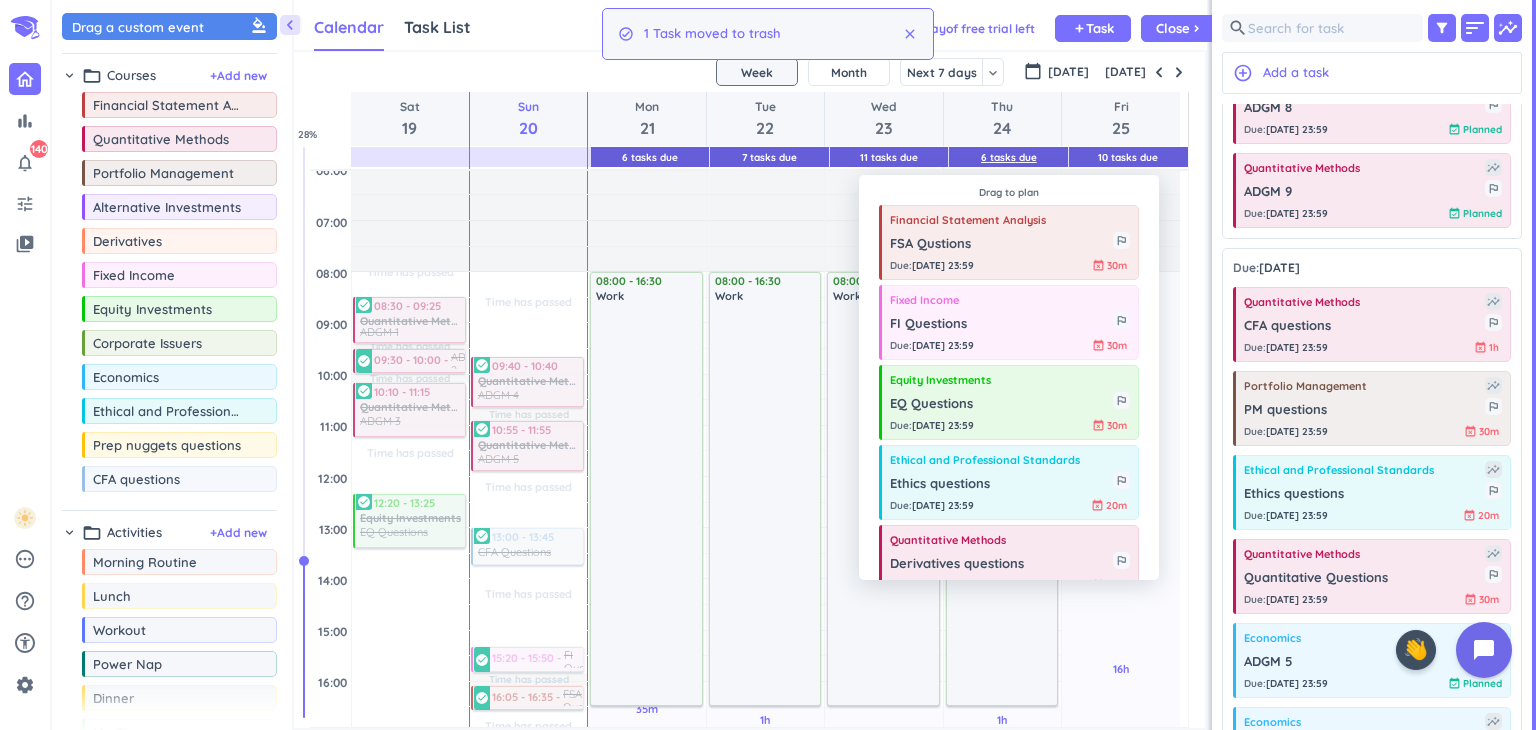 click on "6   Tasks   Due" at bounding box center (1009, 157) 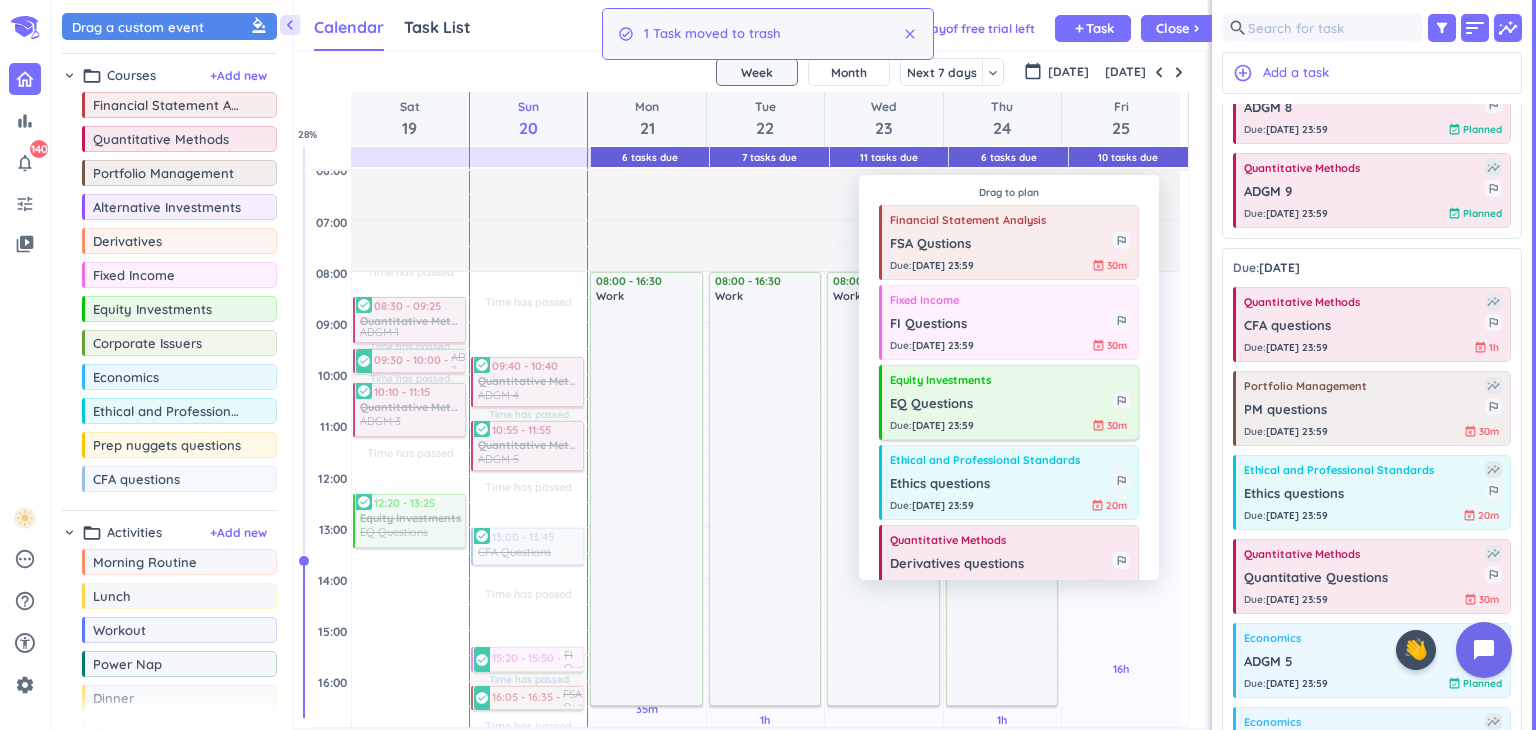 scroll, scrollTop: 120, scrollLeft: 0, axis: vertical 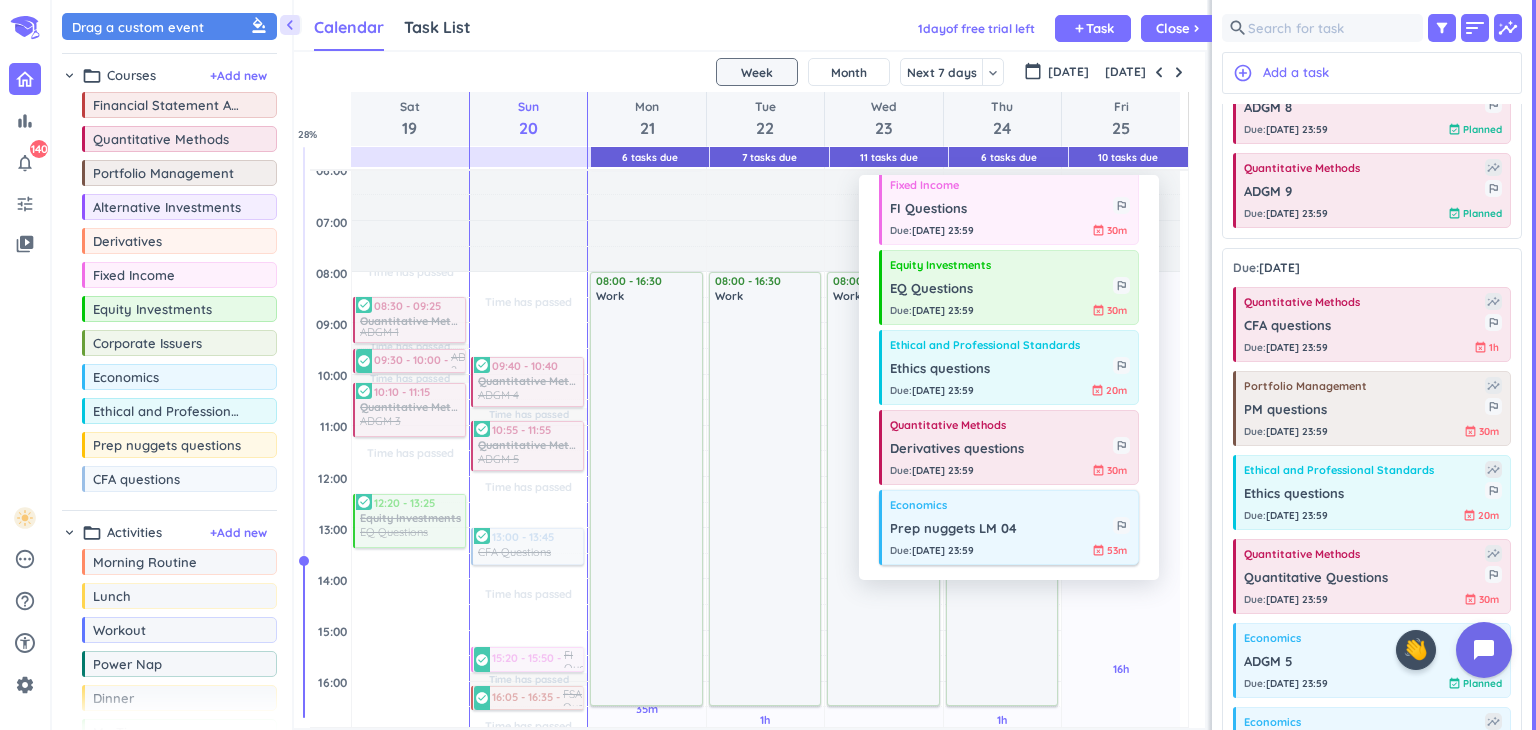 click on "Prep nuggets LM 04" at bounding box center (1001, 529) 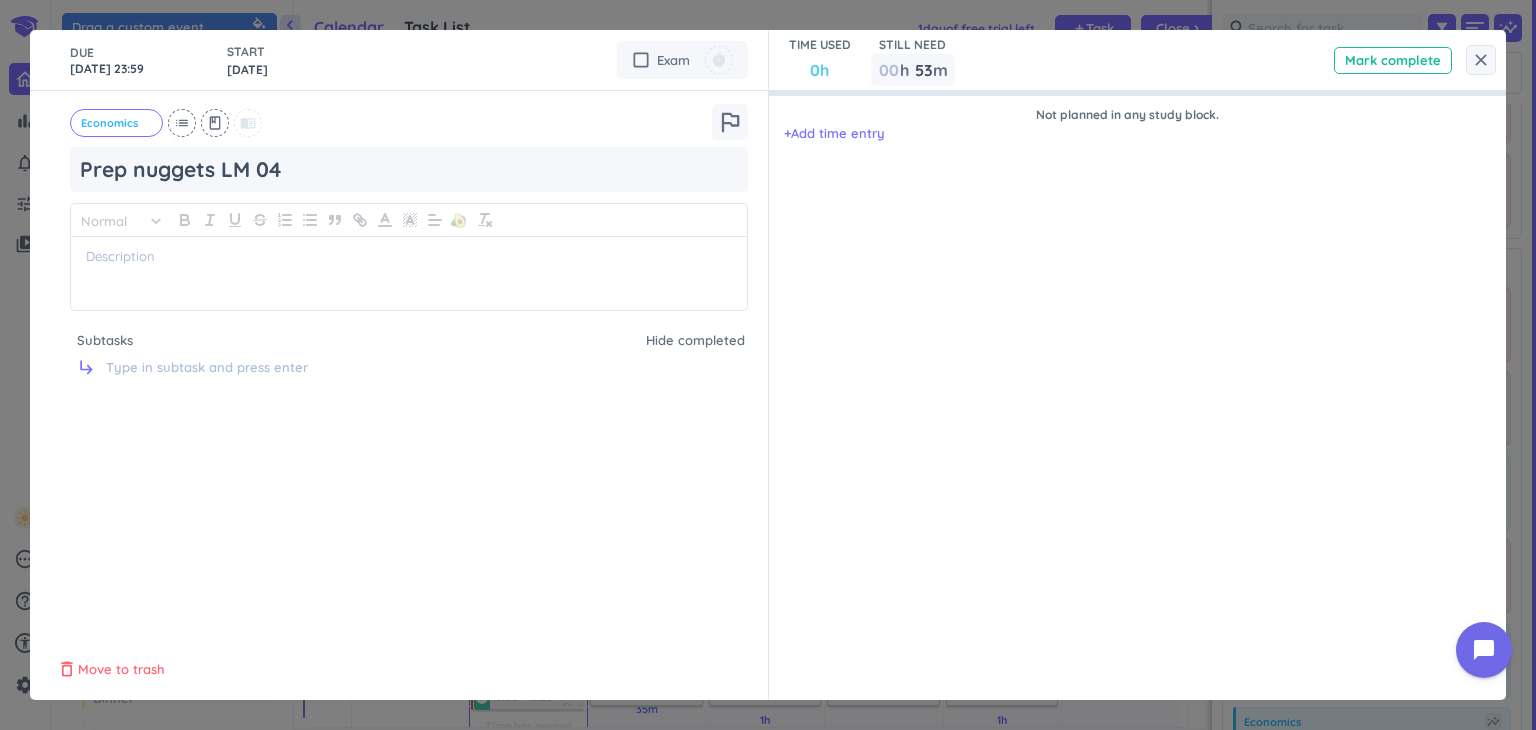 click on "Move to trash" at bounding box center [121, 670] 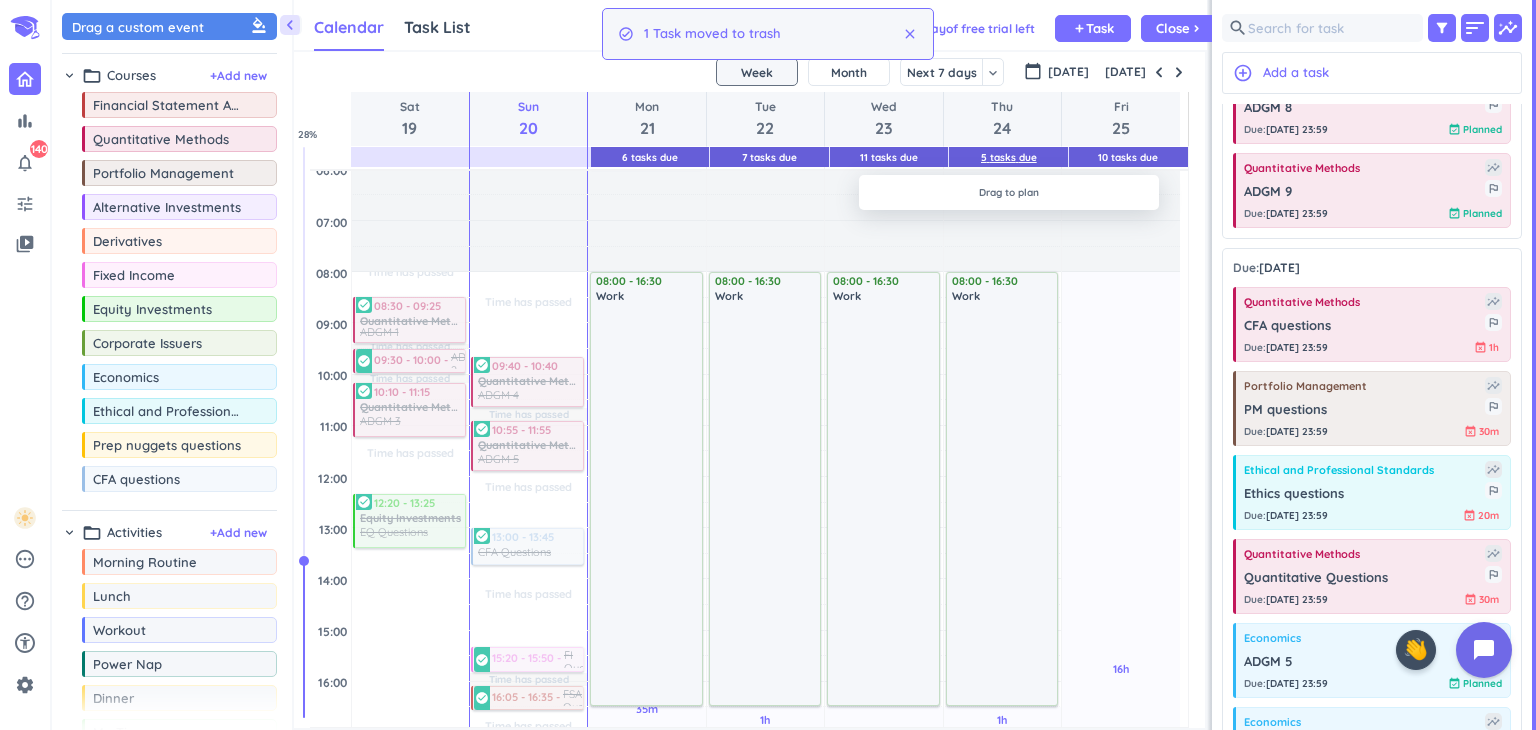 click on "5   Tasks   Due" at bounding box center [1009, 157] 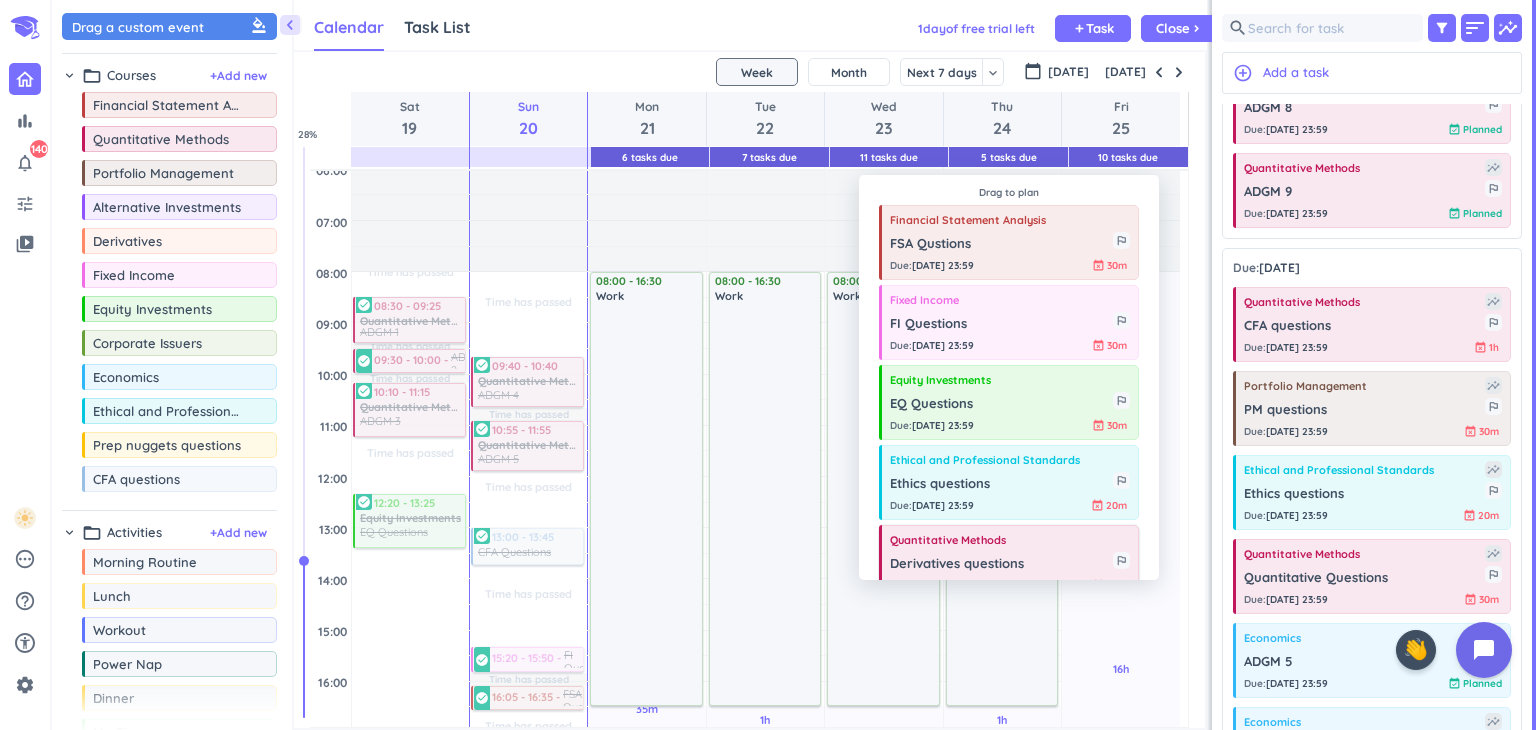 scroll, scrollTop: 40, scrollLeft: 0, axis: vertical 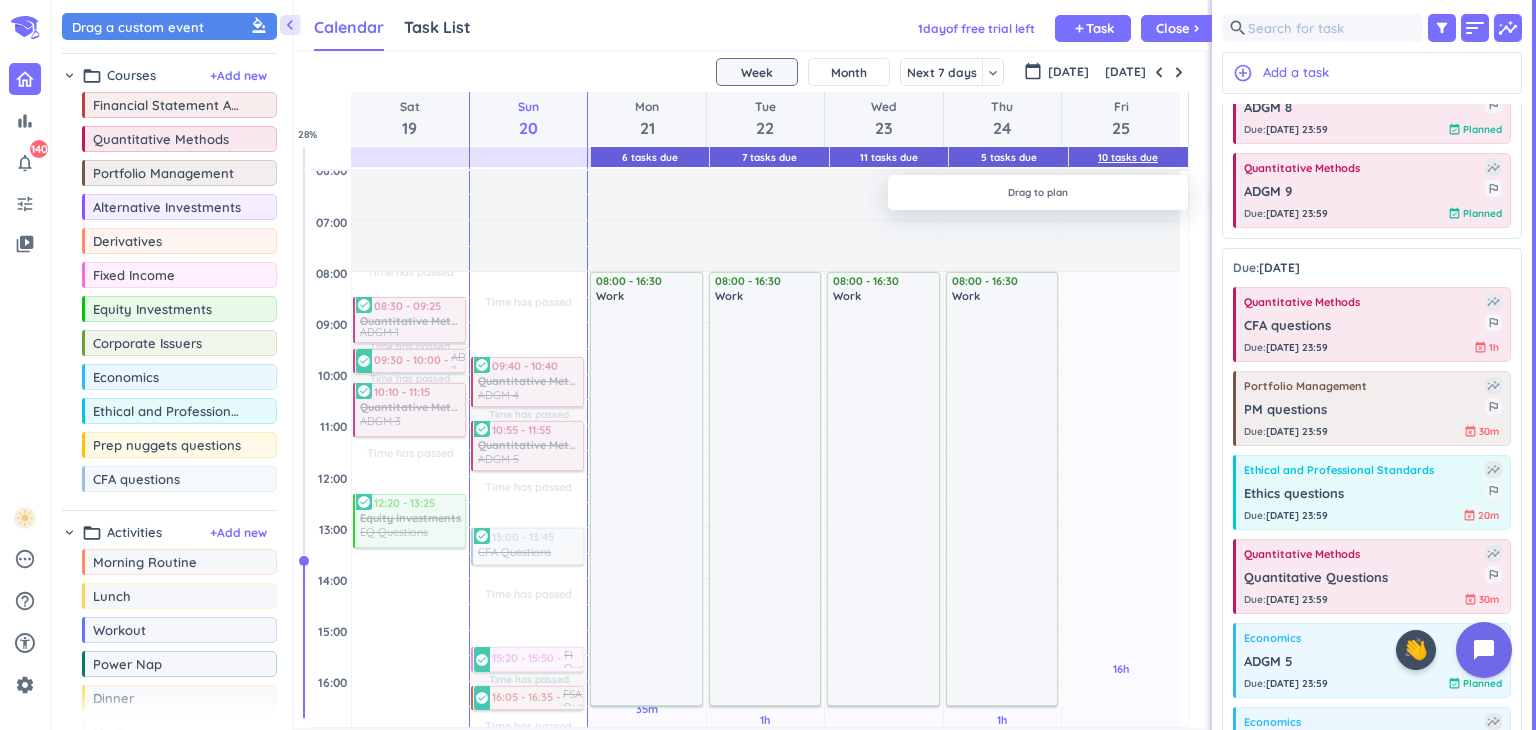 click on "10   Tasks   Due" at bounding box center (1128, 157) 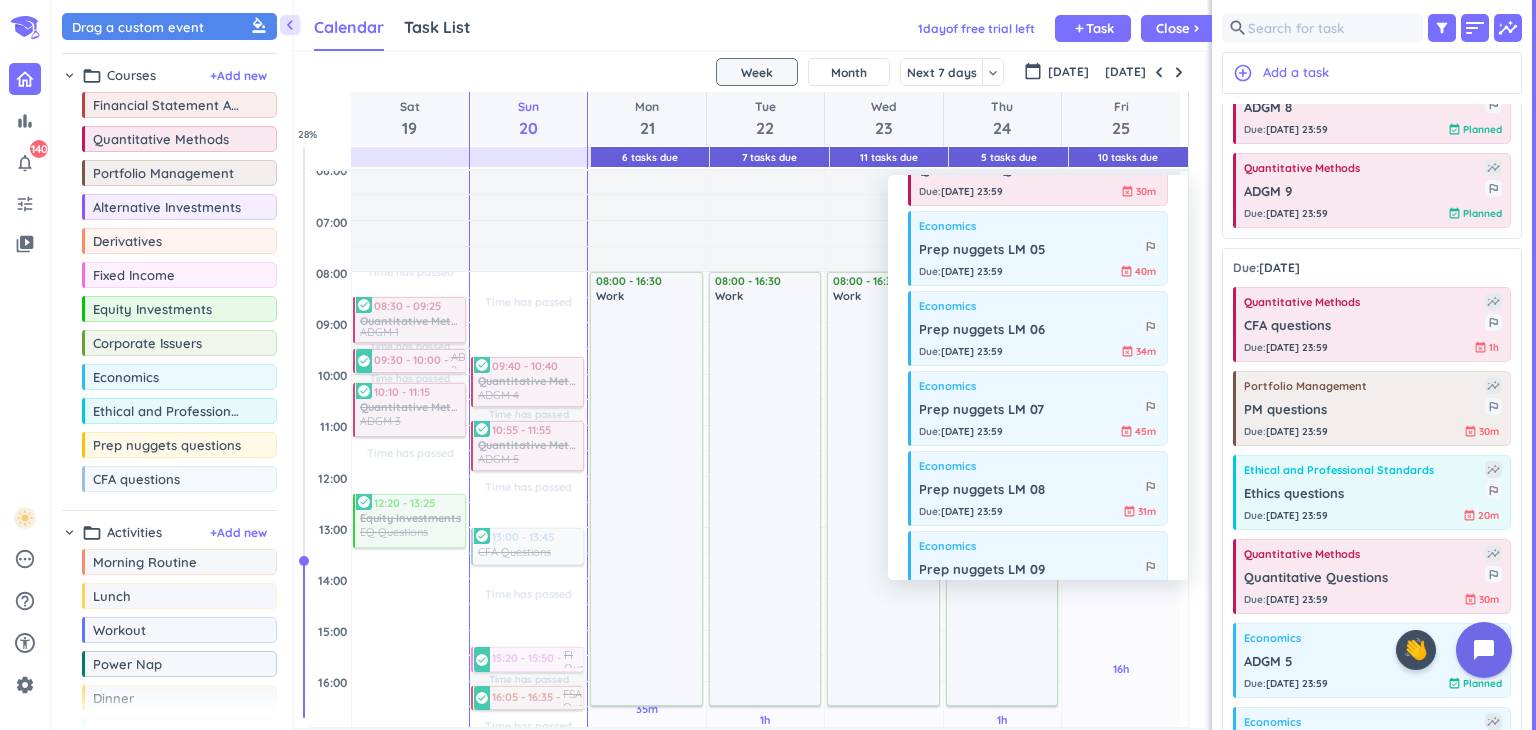 scroll, scrollTop: 439, scrollLeft: 0, axis: vertical 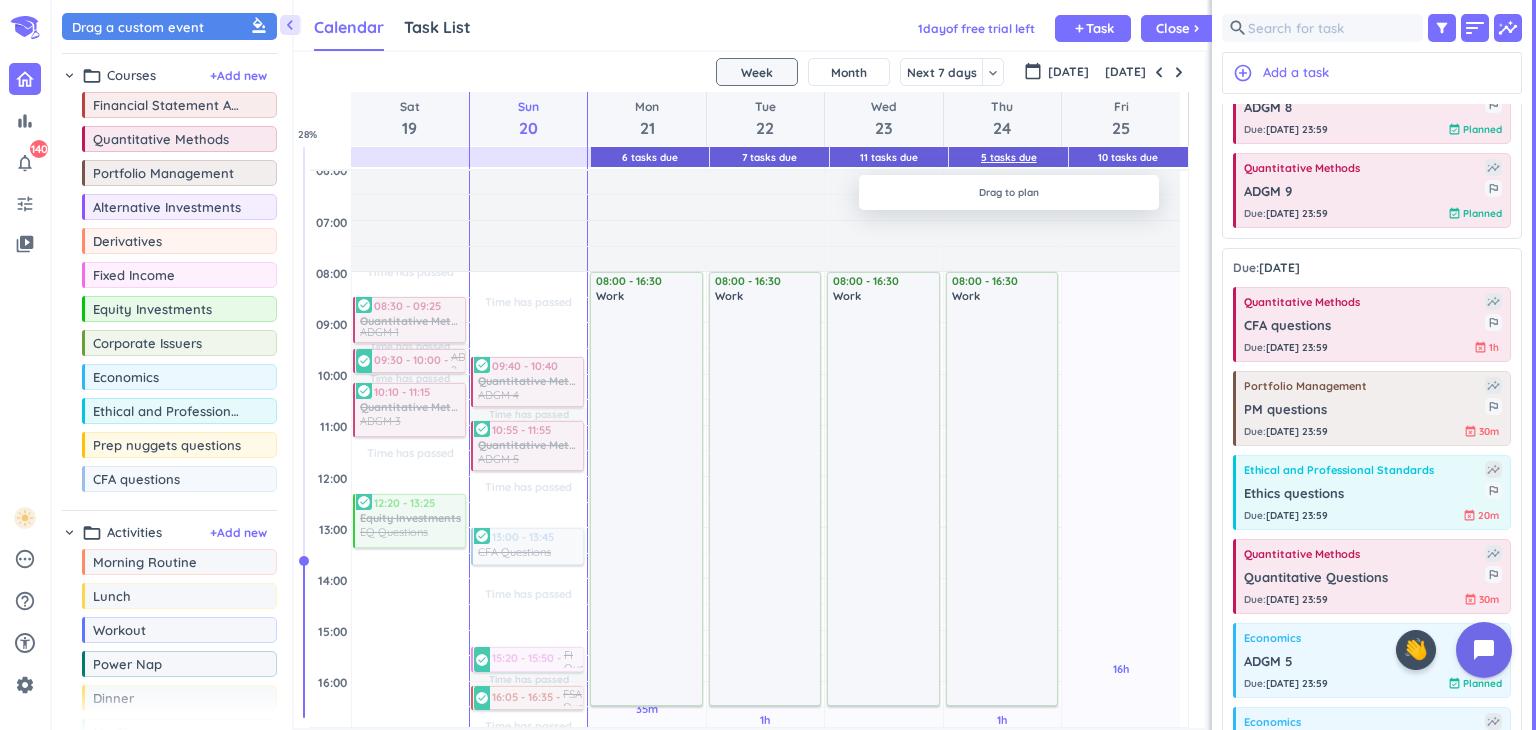 click on "5   Tasks   Due" at bounding box center [1009, 157] 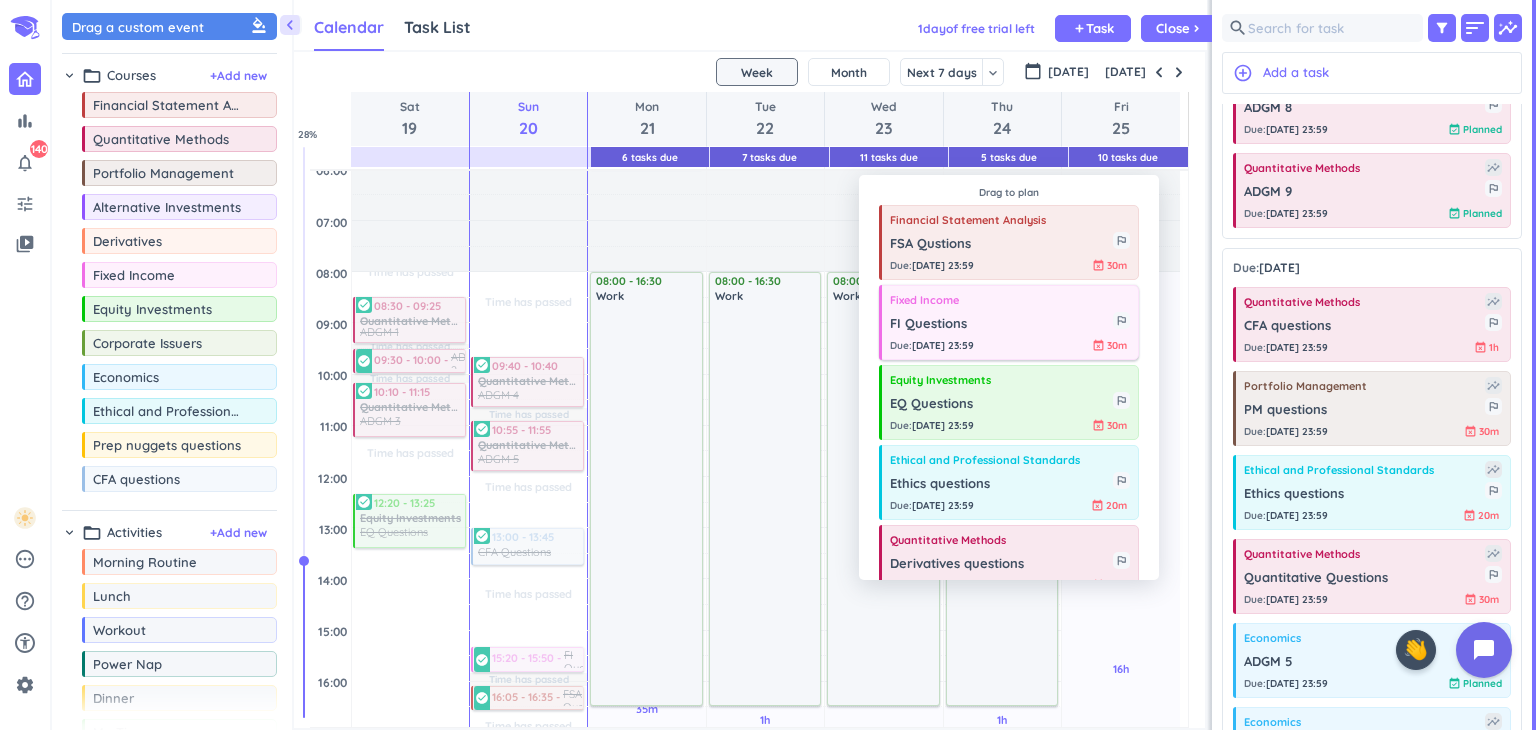 scroll, scrollTop: 40, scrollLeft: 0, axis: vertical 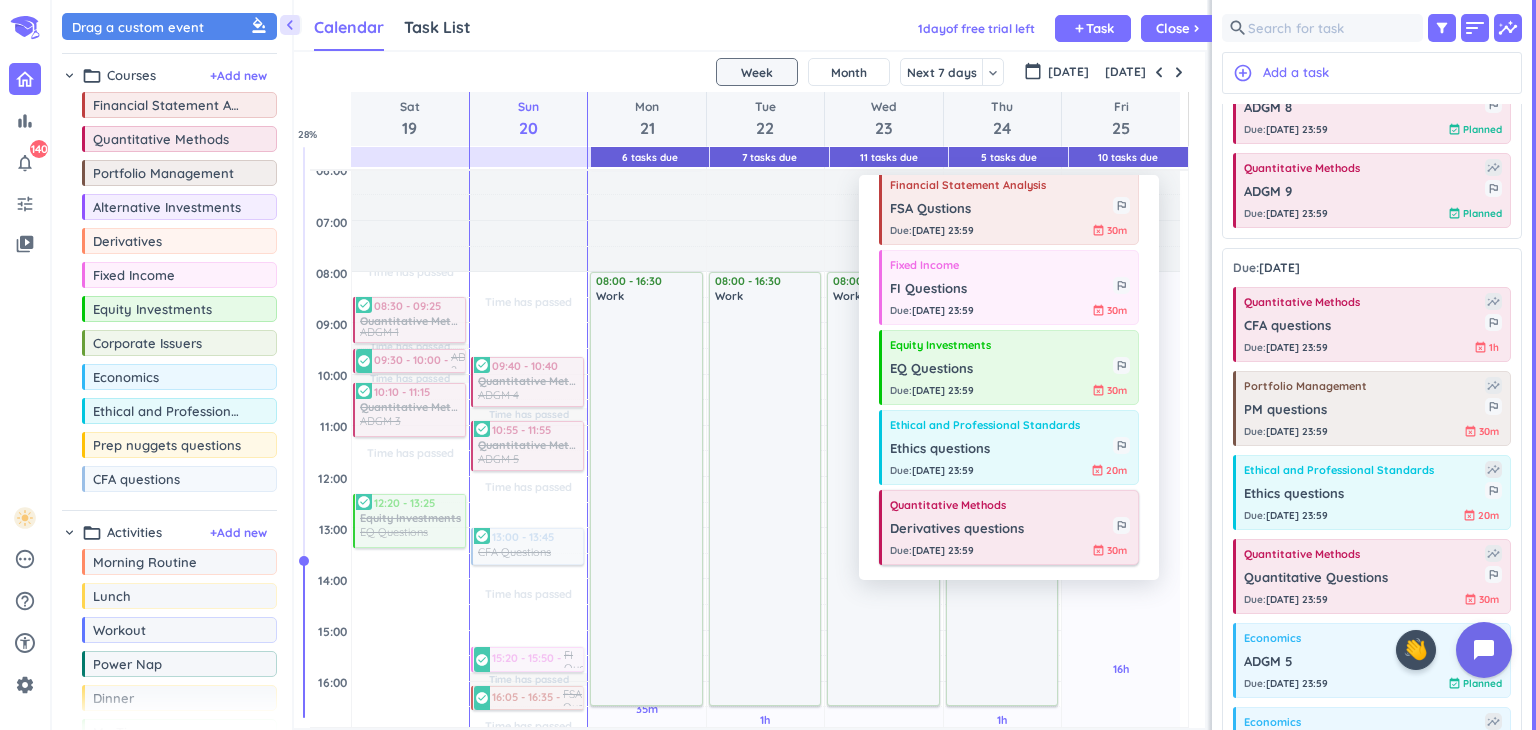 click on "Derivatives questions outlined_flag" at bounding box center [1010, 526] 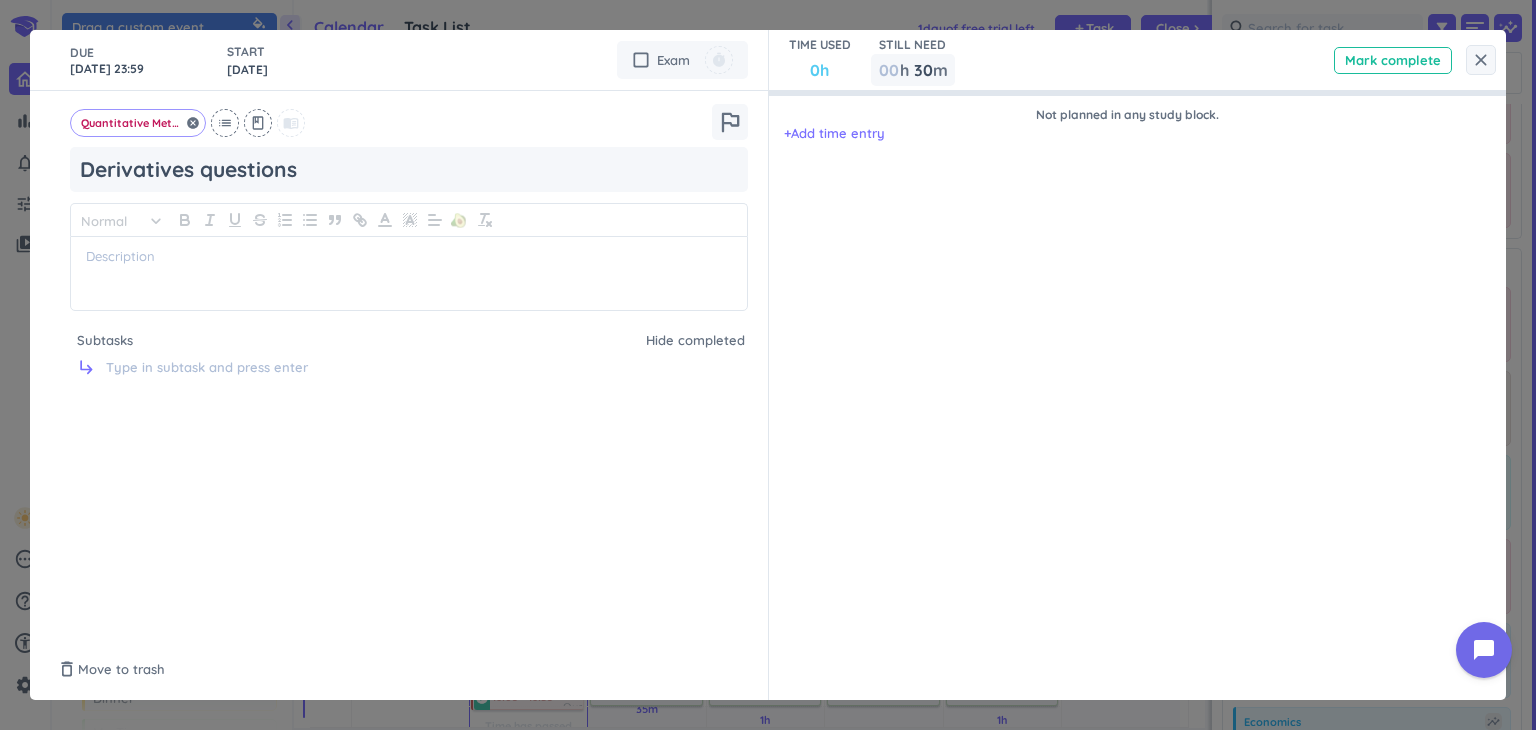 click on "Quantitative Methods" 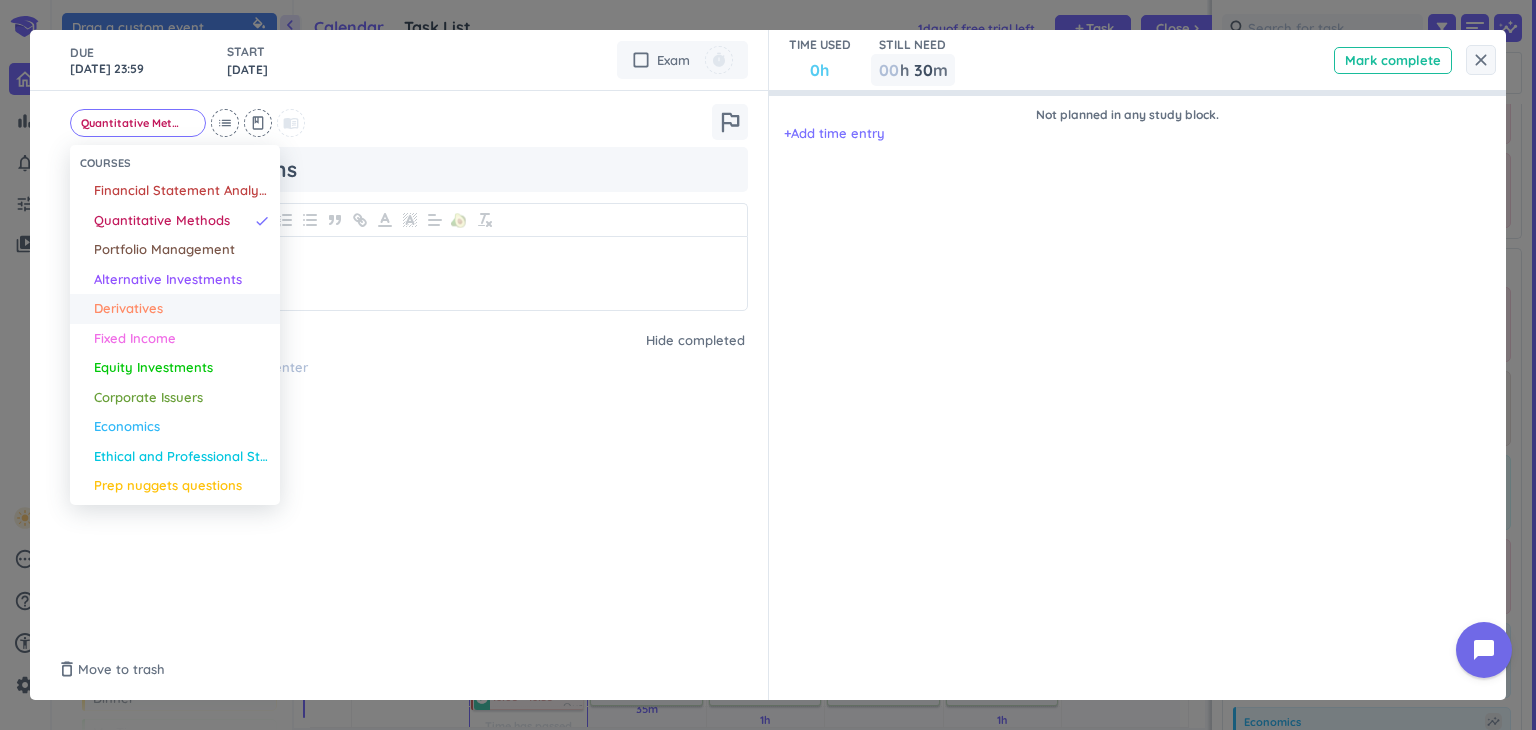 click on "Derivatives" at bounding box center (182, 309) 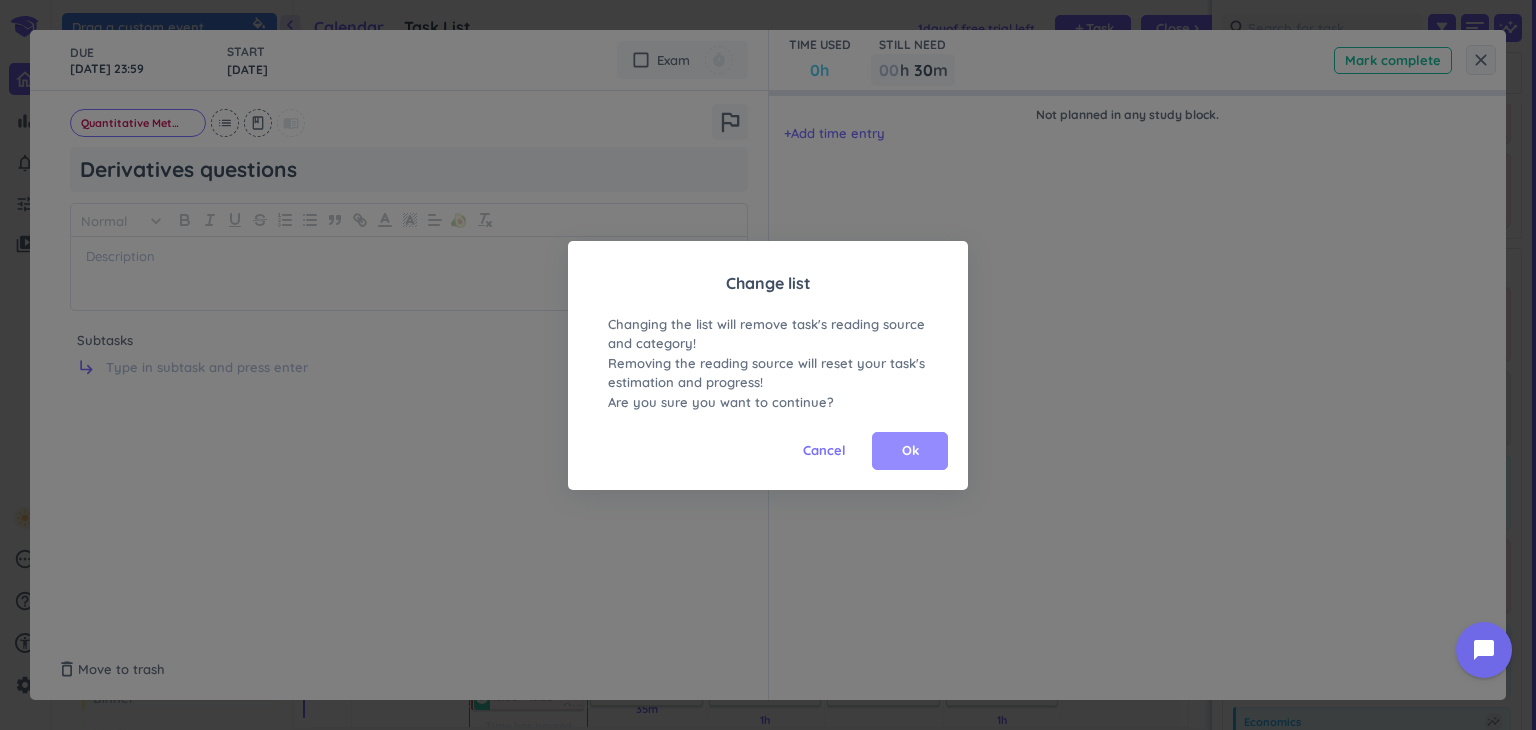 click on "Ok" at bounding box center [910, 451] 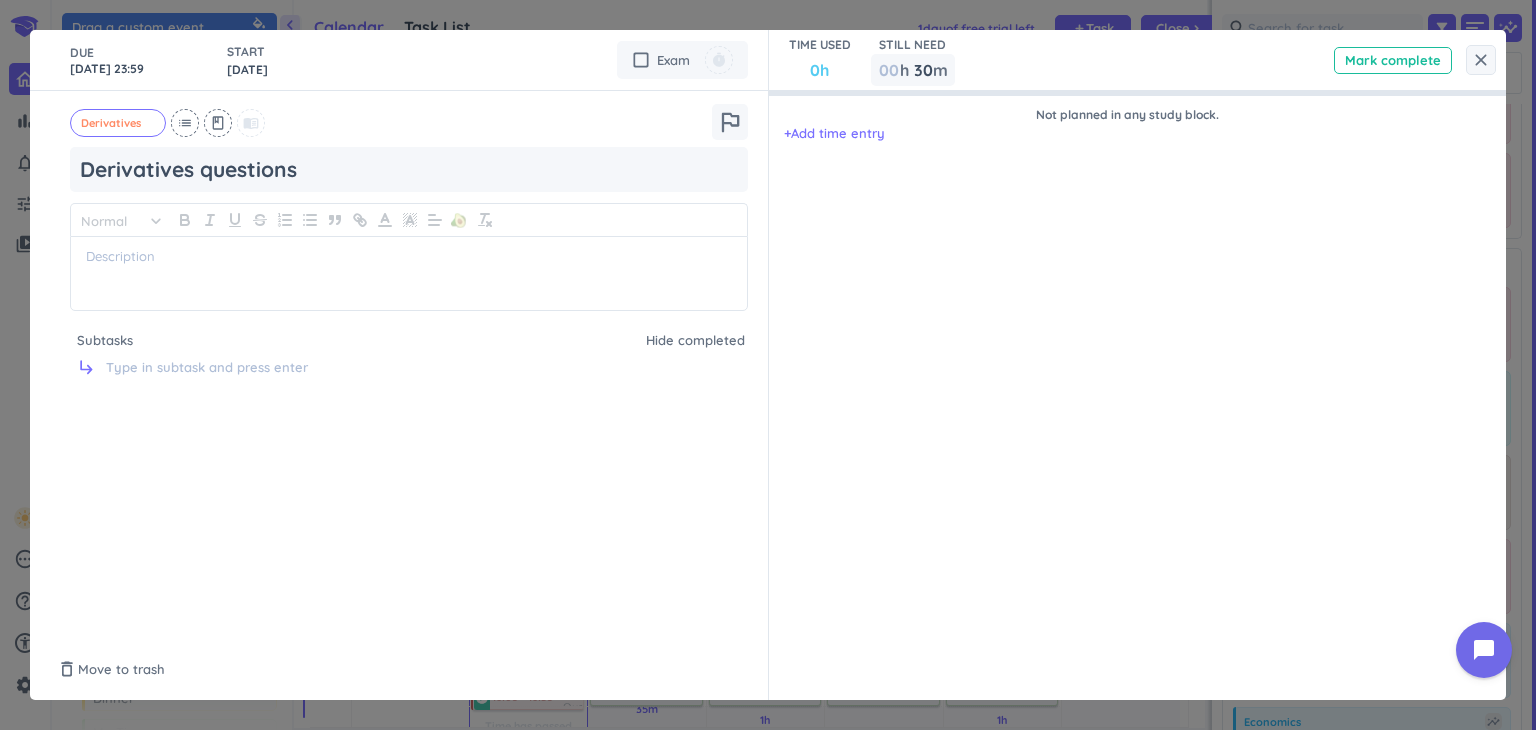 click on "TIME USED 0h STILL NEED 00 h 30 30 00 m Mark complete" at bounding box center [1138, 60] 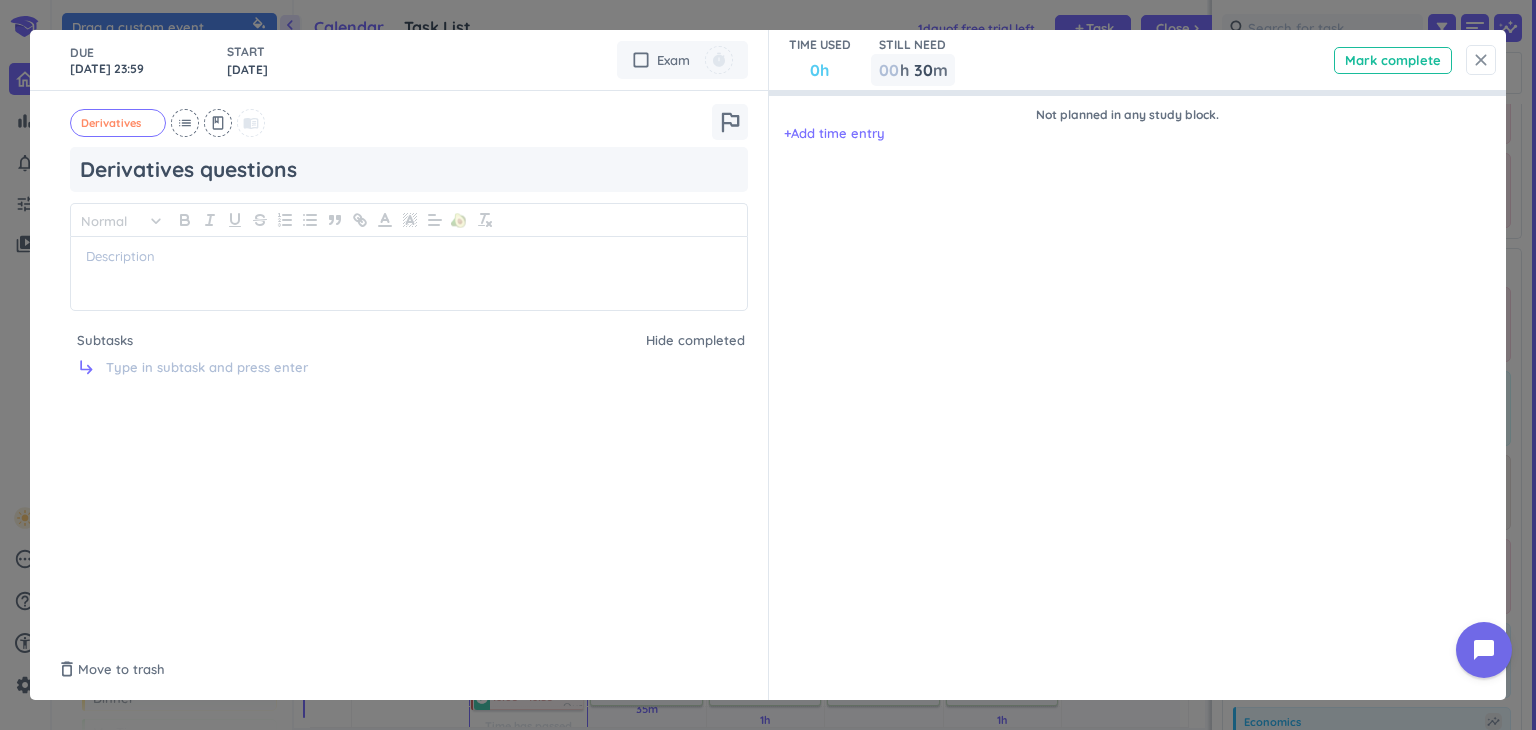 click on "close" at bounding box center [1481, 60] 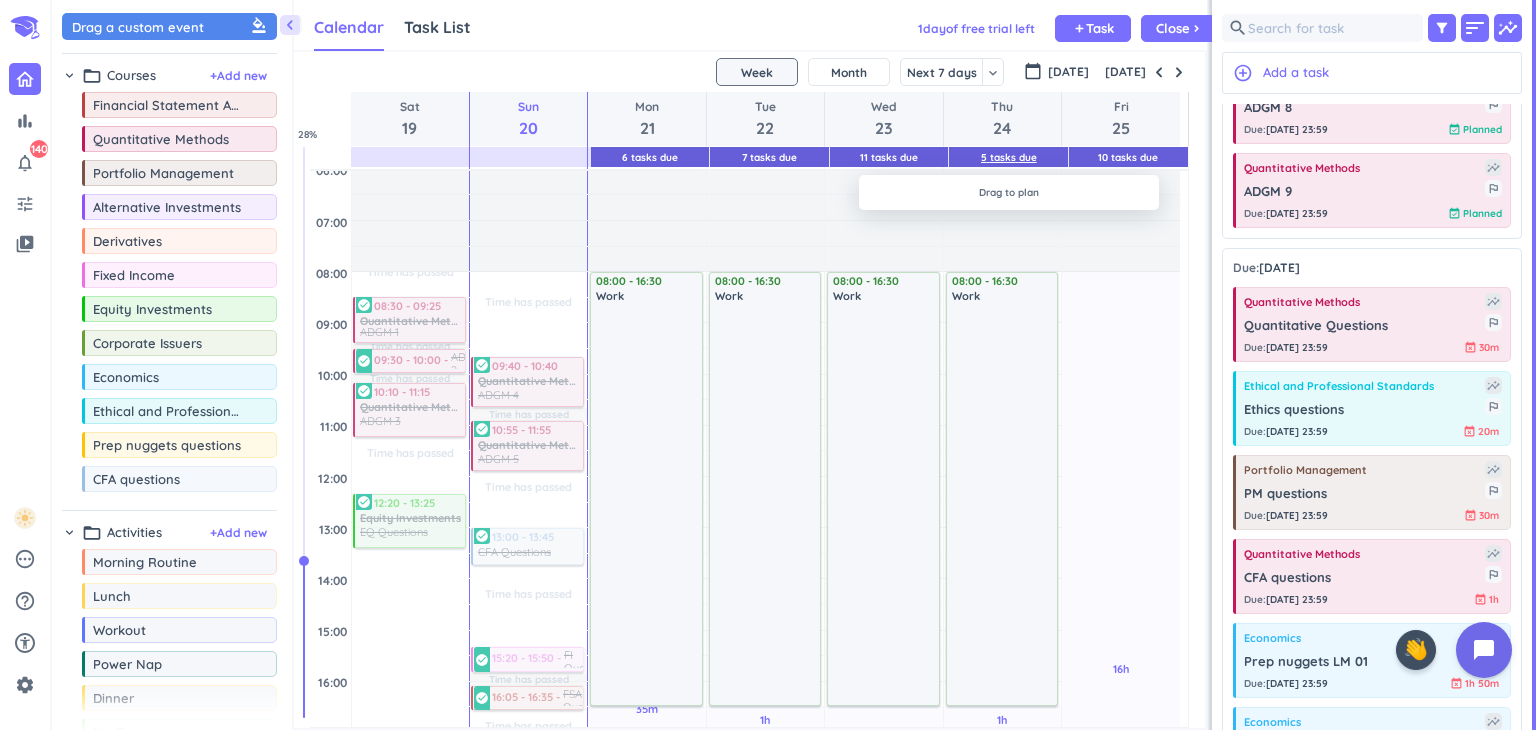 click on "5   Tasks   Due" at bounding box center [1009, 157] 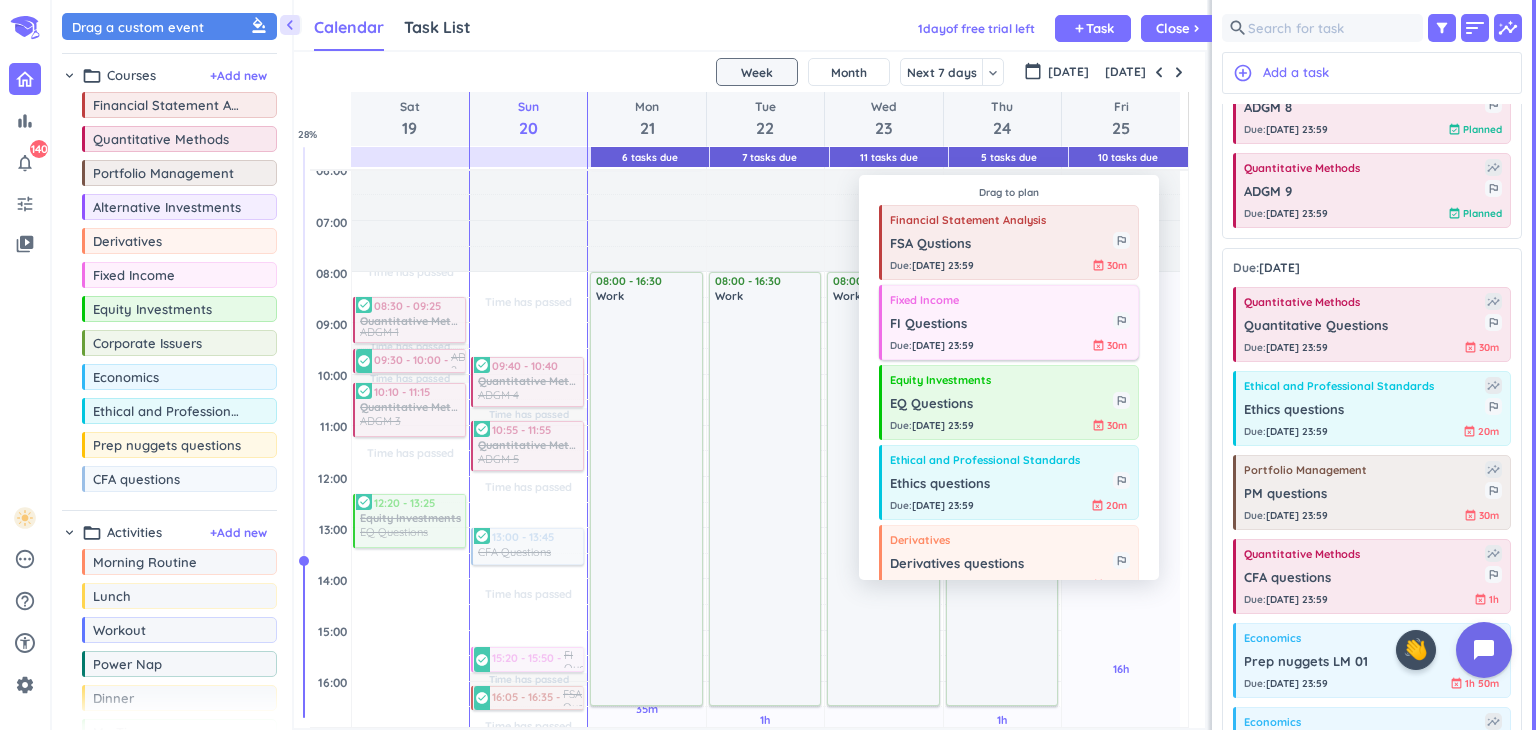 scroll, scrollTop: 40, scrollLeft: 0, axis: vertical 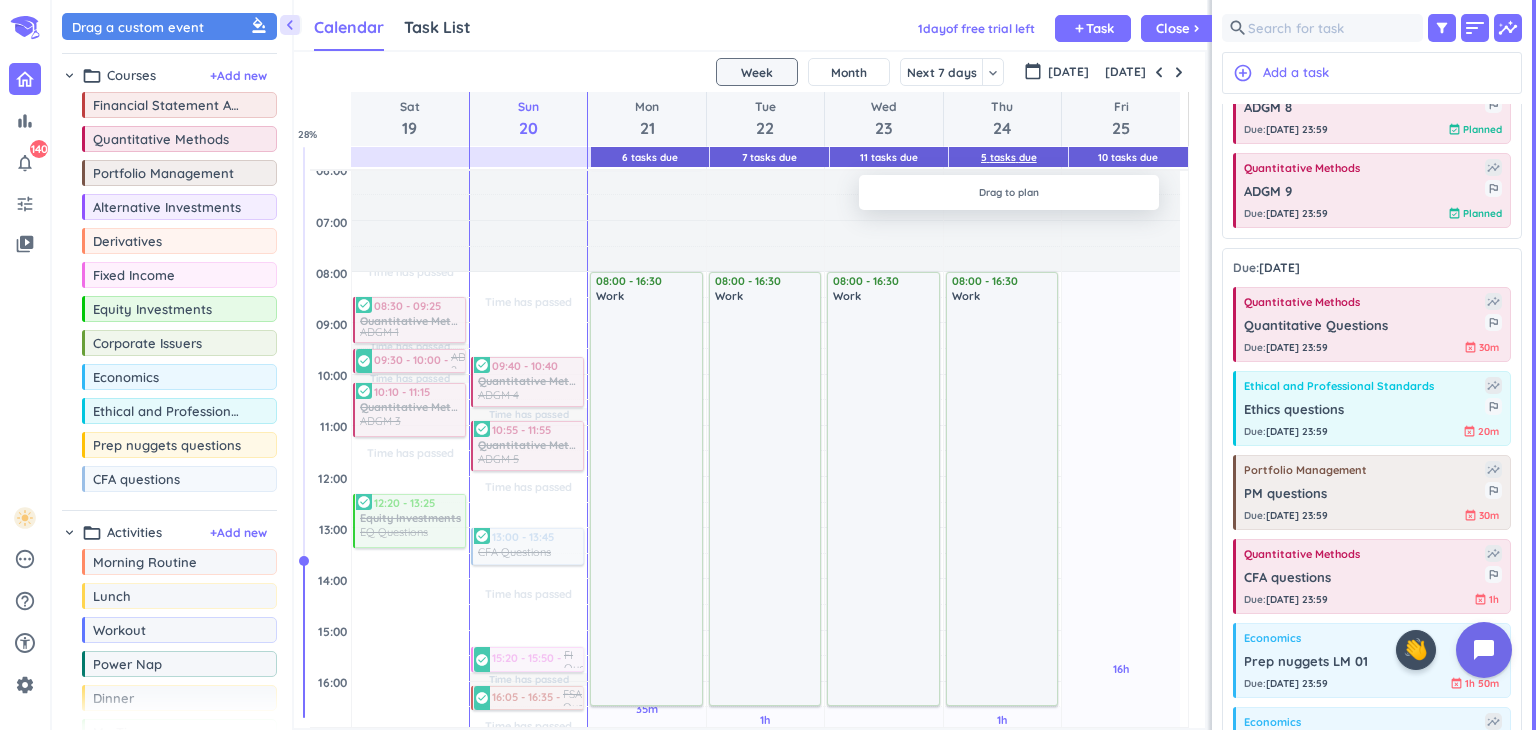 click on "5   Tasks   Due" at bounding box center [1009, 157] 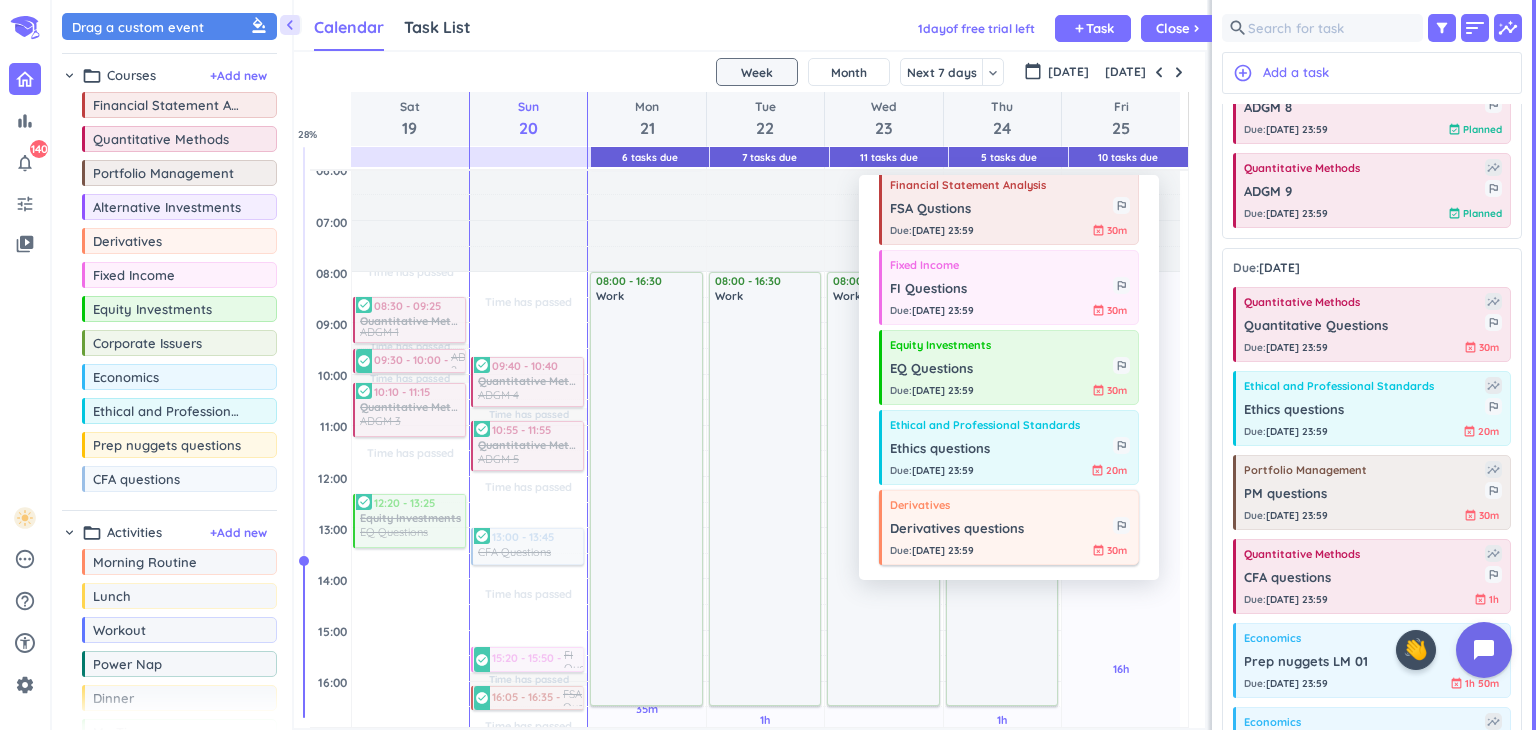 scroll, scrollTop: 0, scrollLeft: 0, axis: both 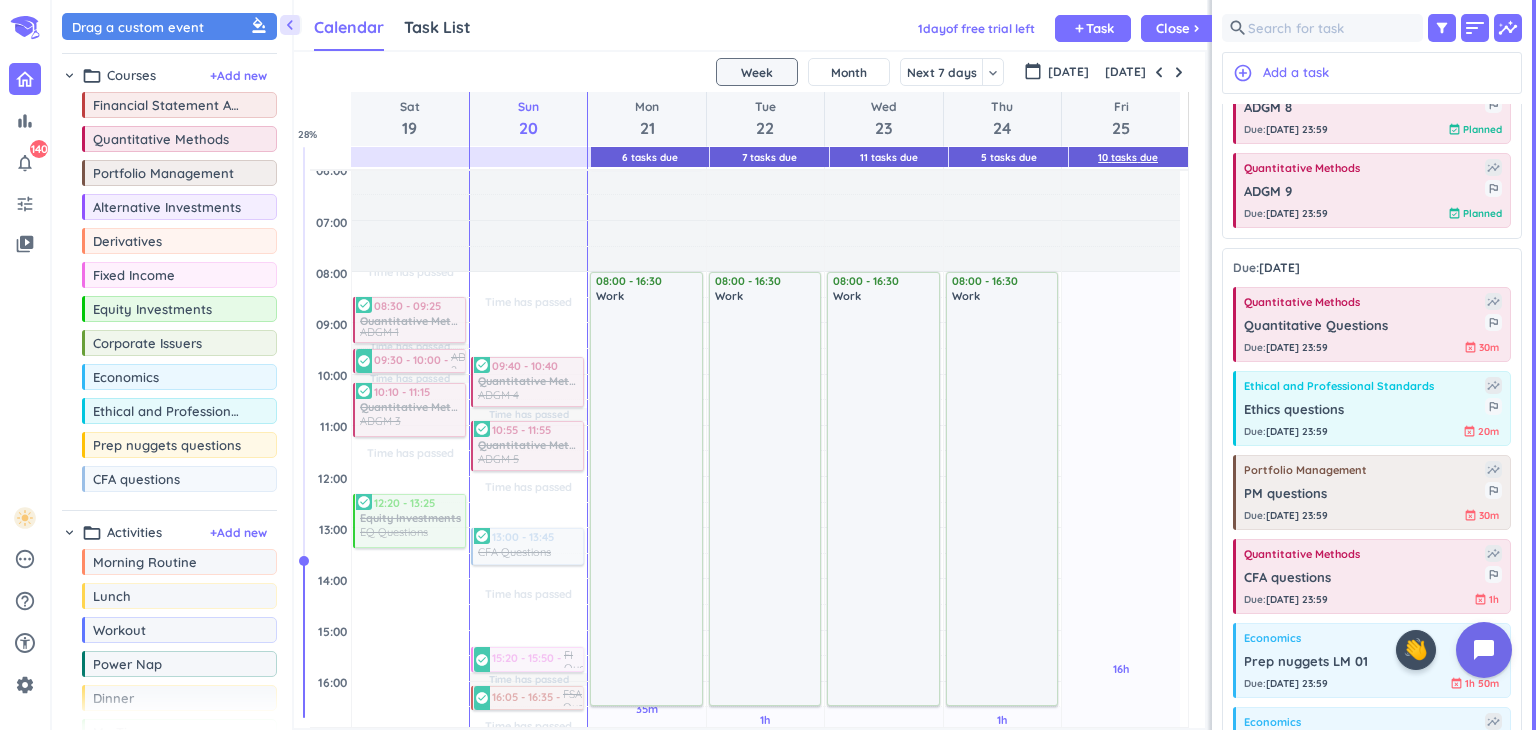 click on "10   Tasks   Due" at bounding box center [1128, 157] 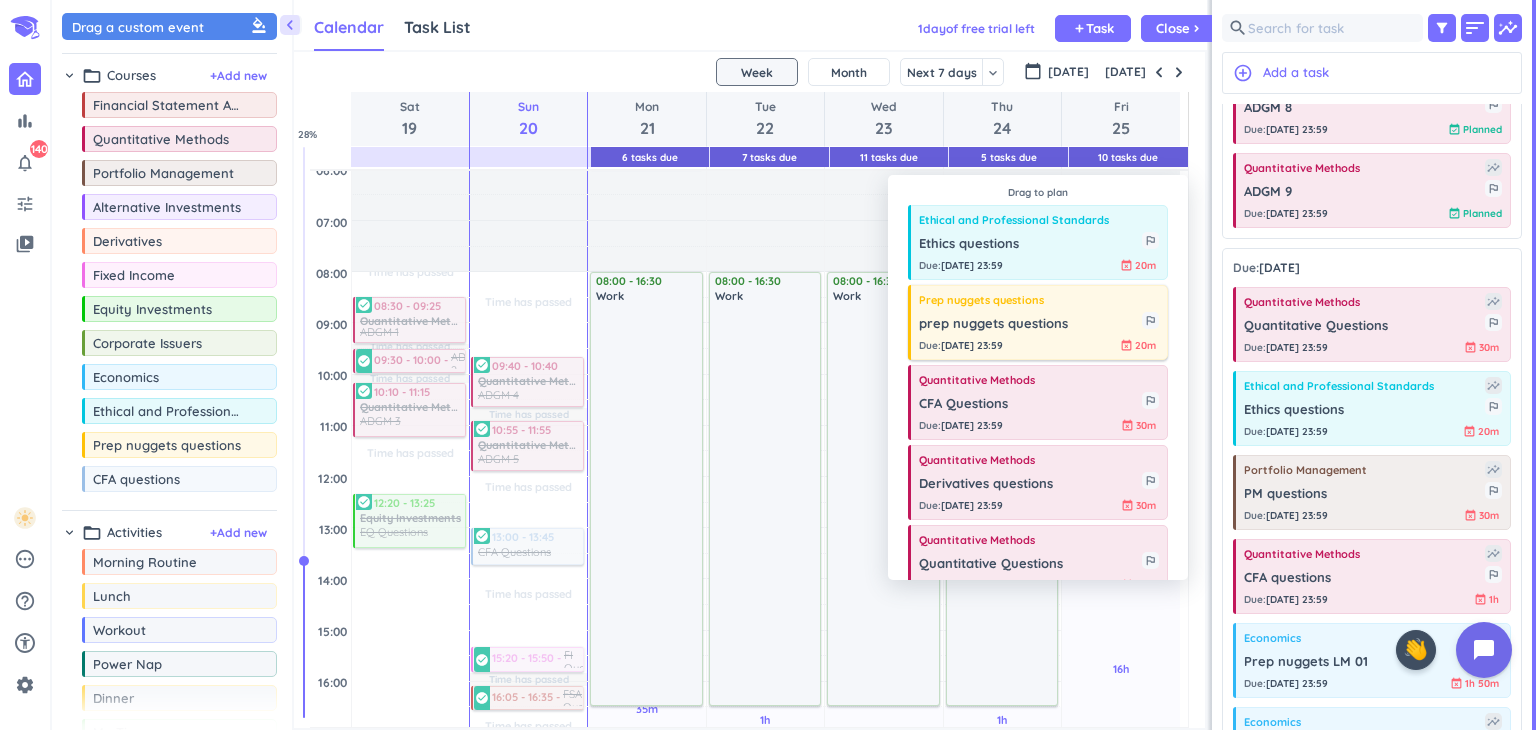 click on "Due :  [DATE] 23:59 event_busy 20m" at bounding box center (1039, 345) 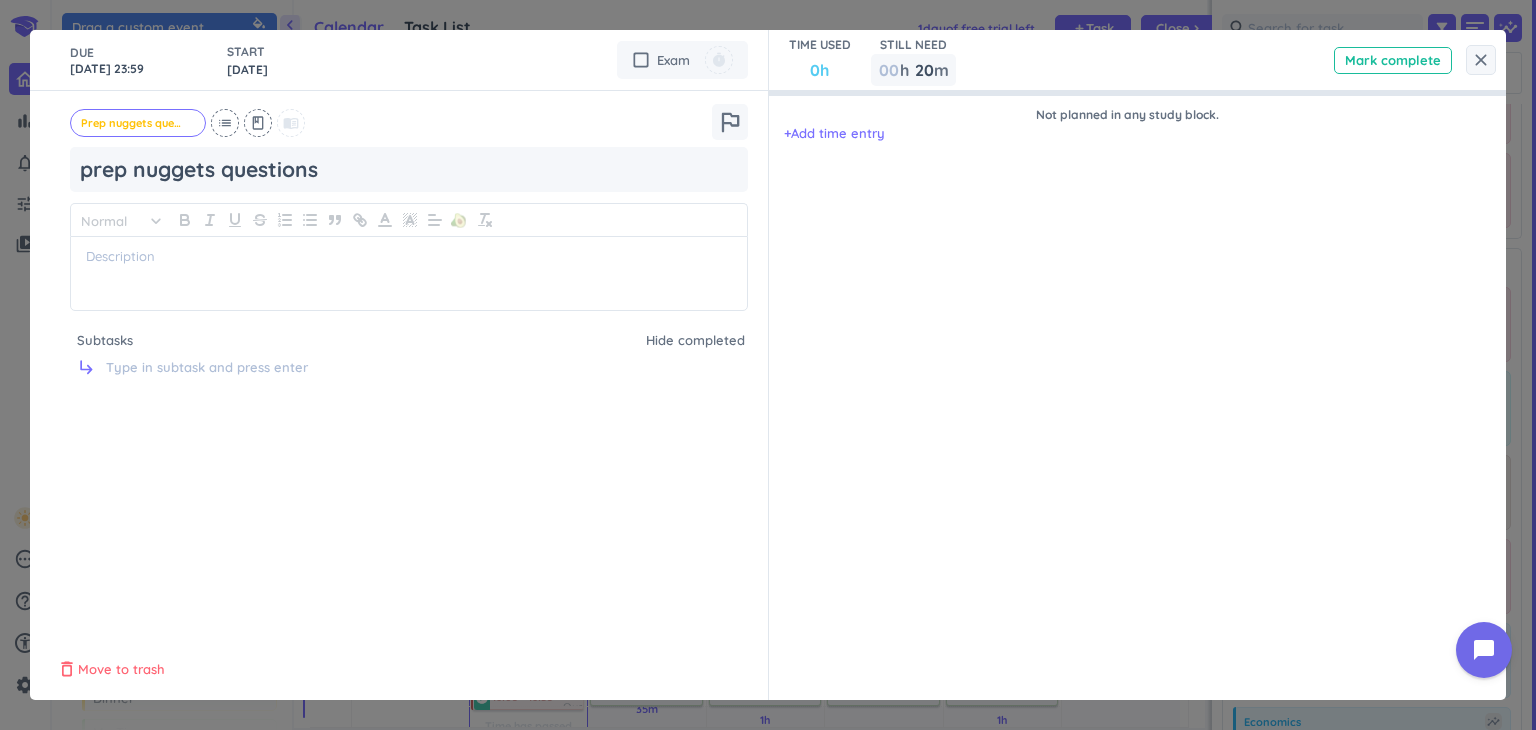 click on "Move to trash" at bounding box center [121, 670] 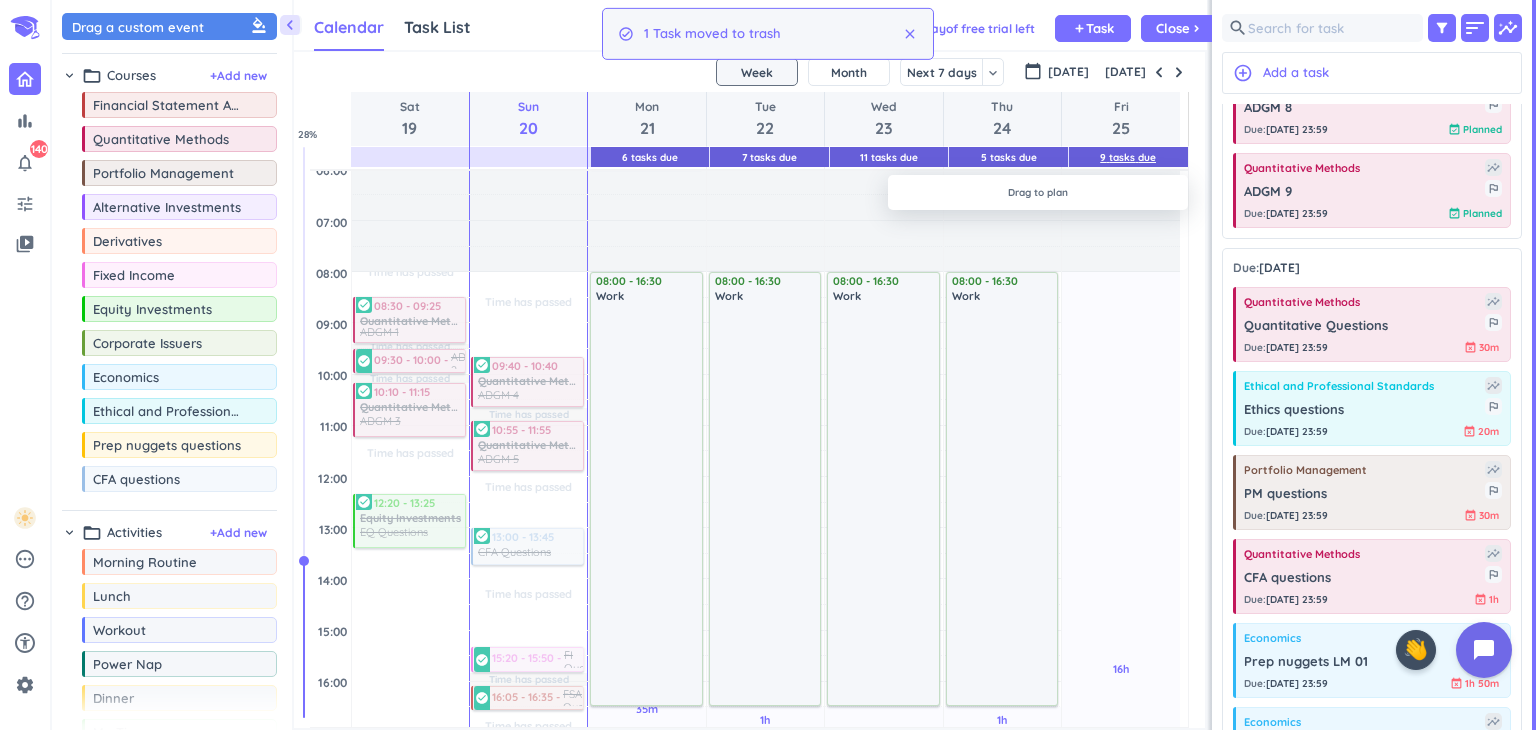 click on "9   Tasks   Due" at bounding box center (1128, 157) 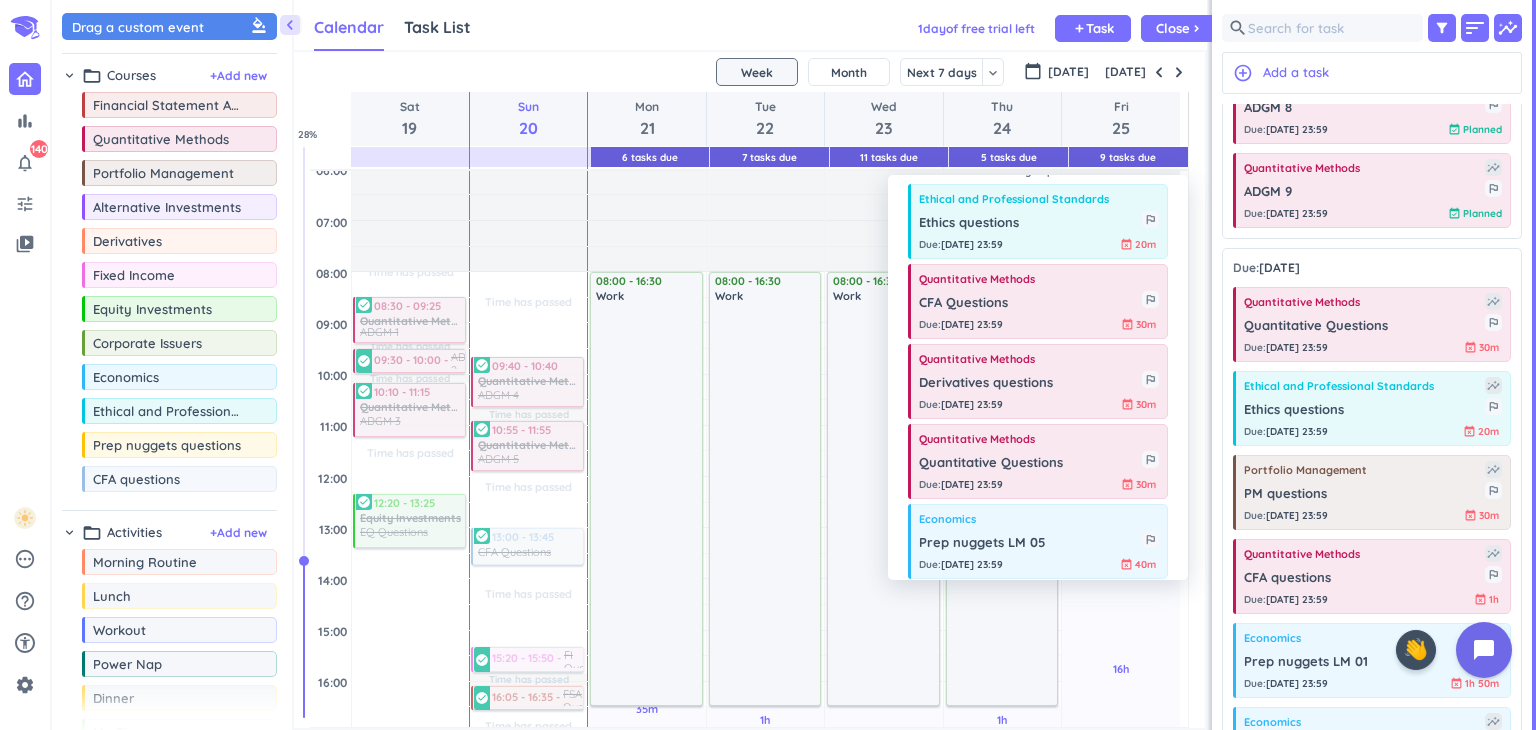 scroll, scrollTop: 0, scrollLeft: 0, axis: both 